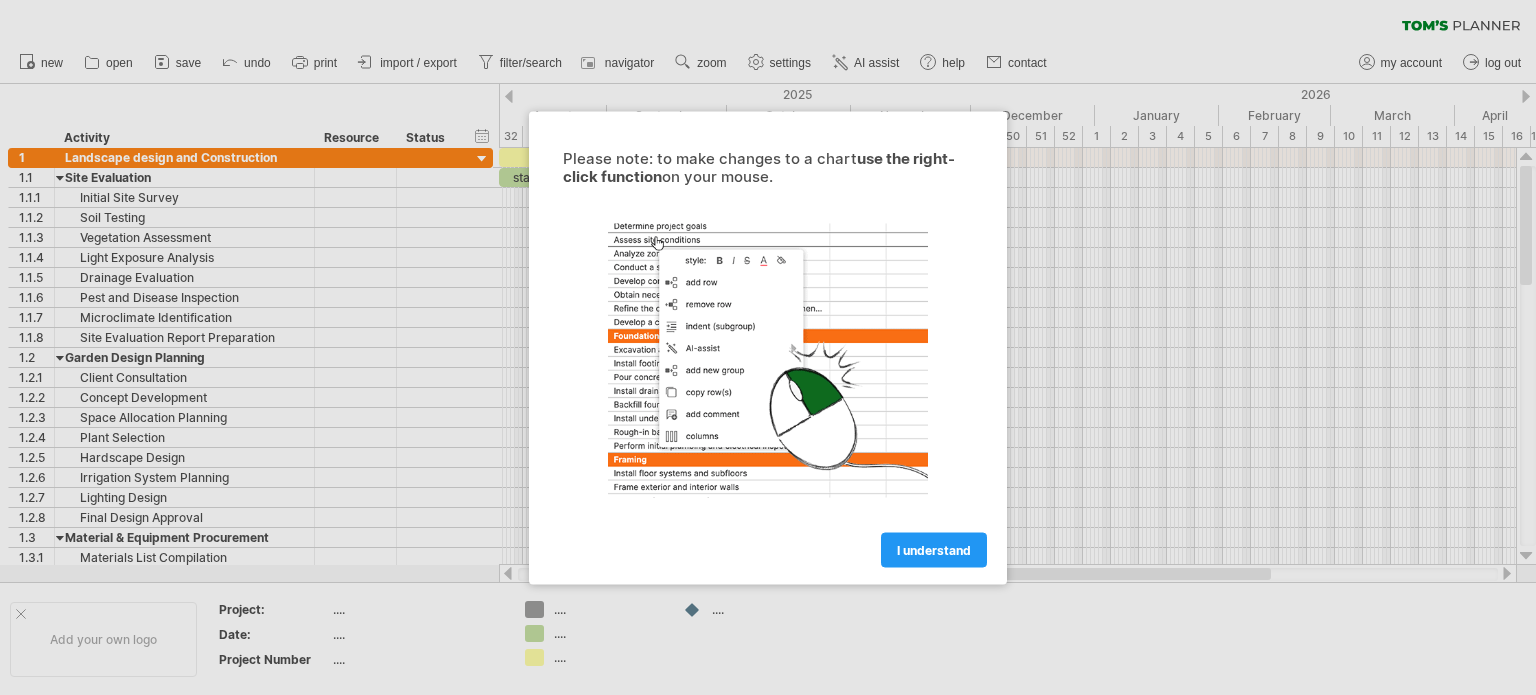 scroll, scrollTop: 0, scrollLeft: 0, axis: both 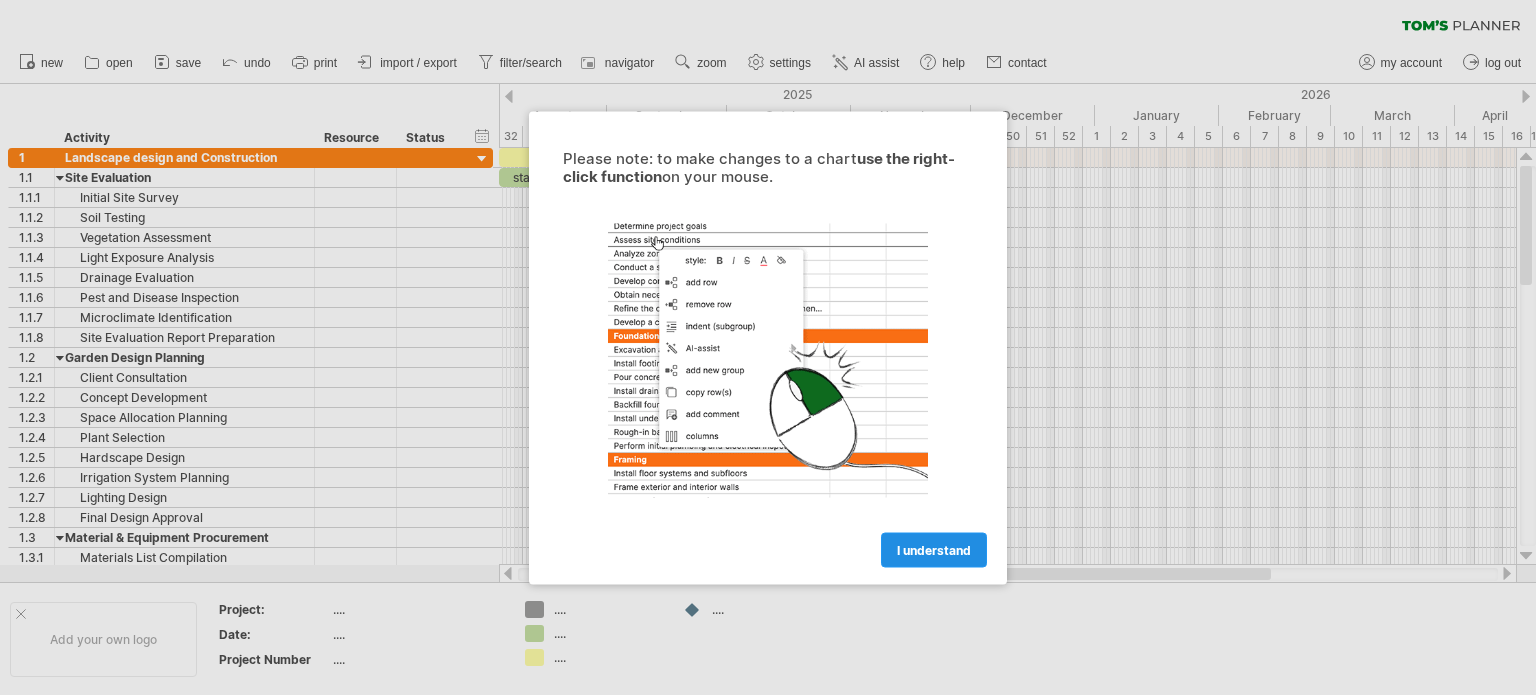 click on "I understand" at bounding box center (934, 549) 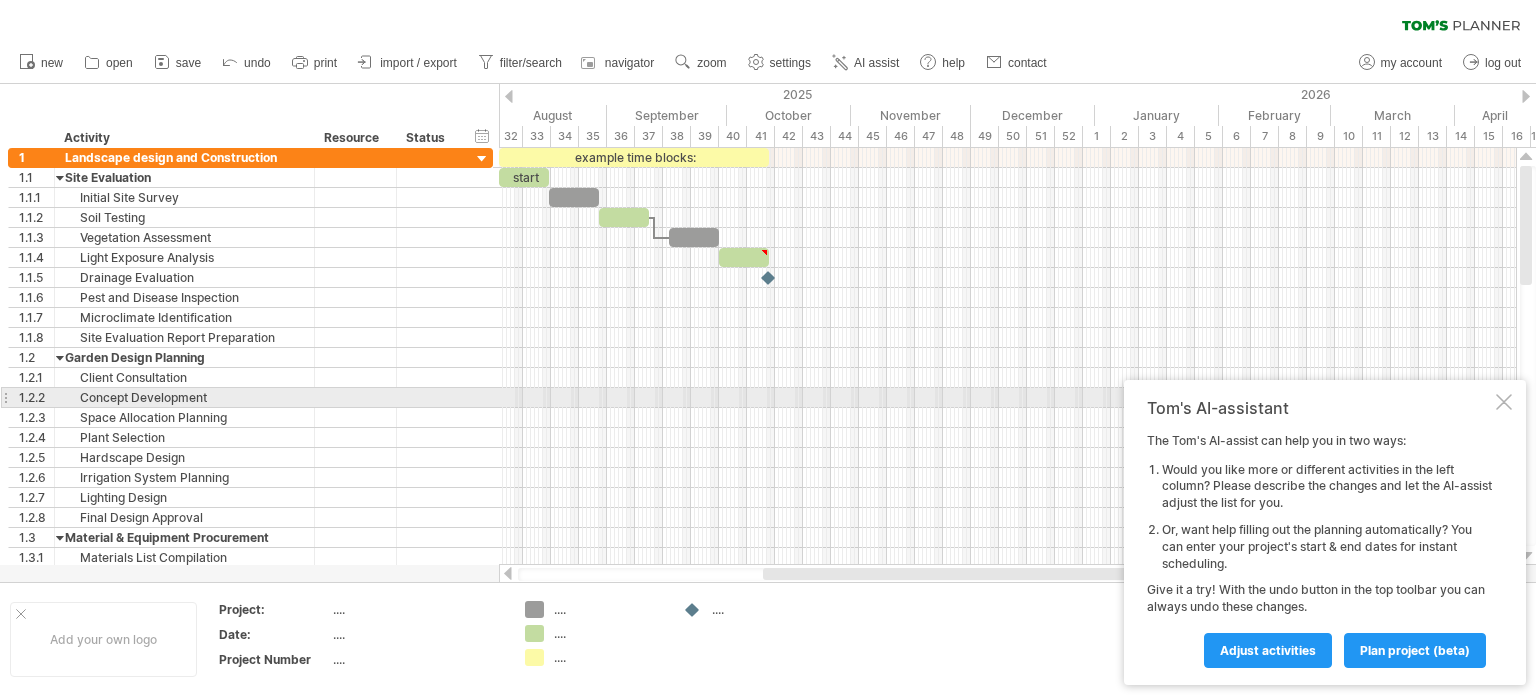 click at bounding box center [1504, 402] 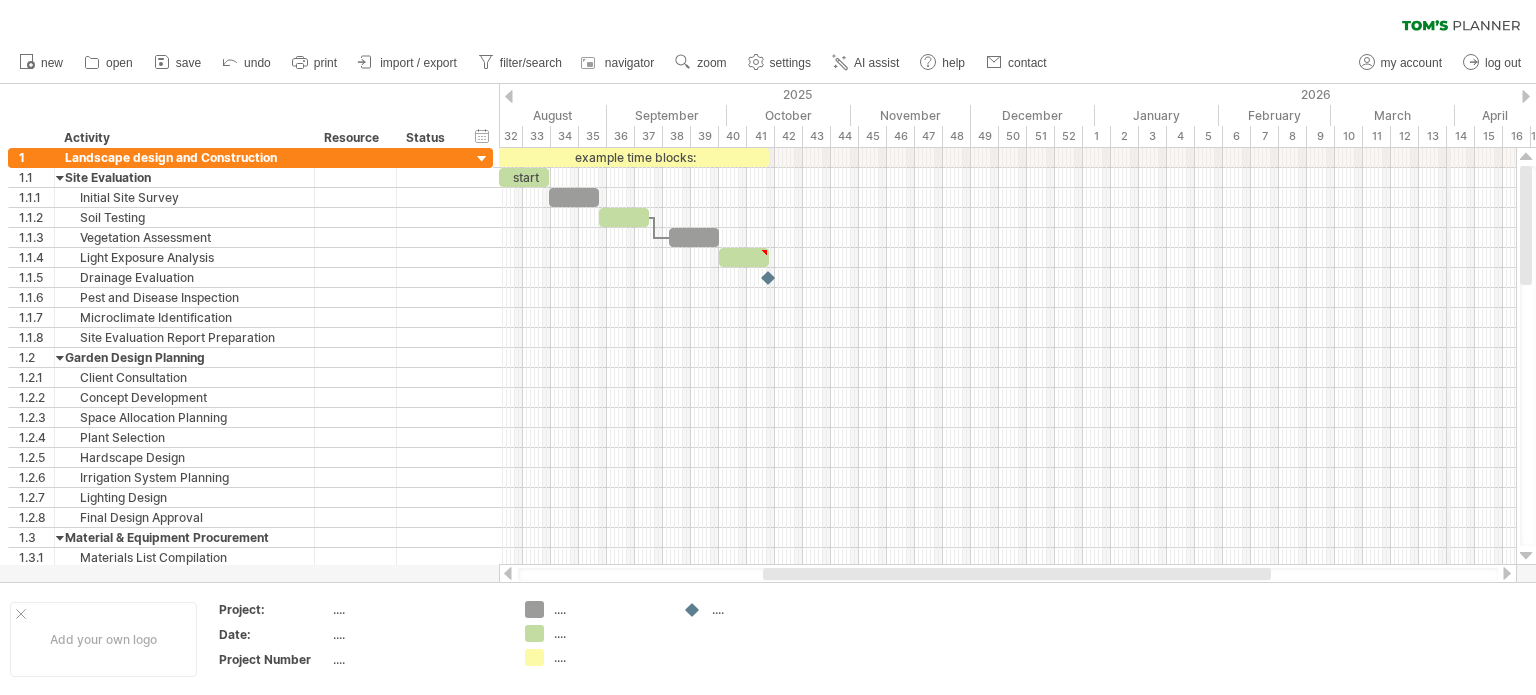 drag, startPoint x: 1524, startPoint y: 209, endPoint x: 1447, endPoint y: 107, distance: 127.80063 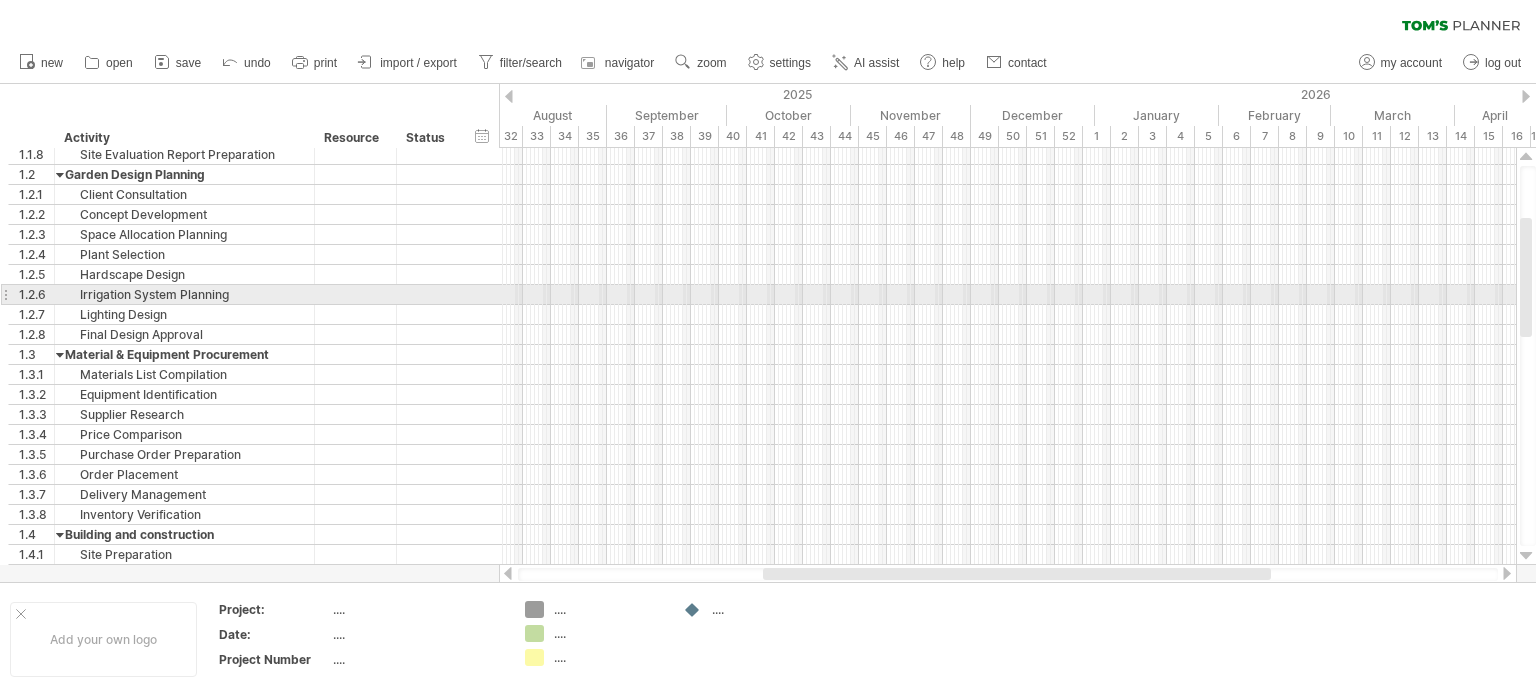 drag, startPoint x: 1531, startPoint y: 231, endPoint x: 1522, endPoint y: 283, distance: 52.773098 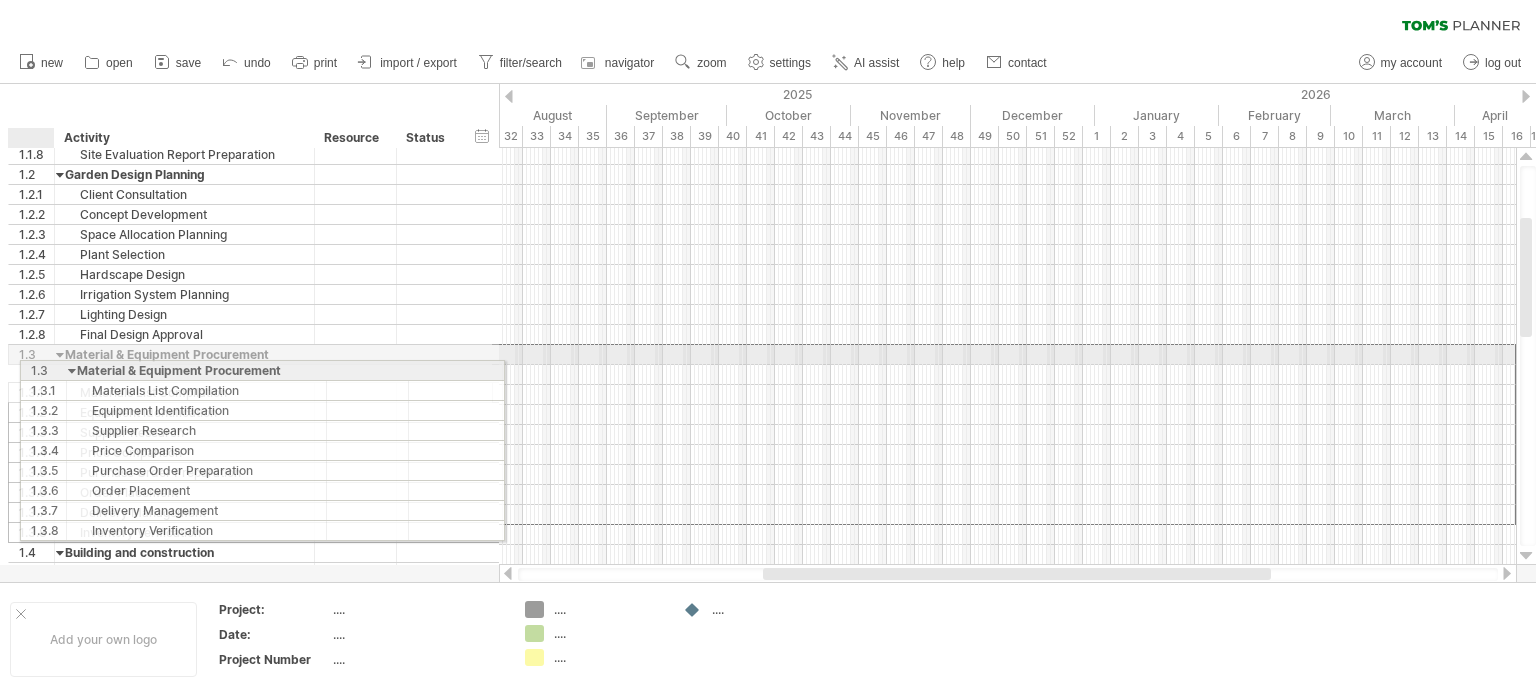 drag, startPoint x: 21, startPoint y: 355, endPoint x: 27, endPoint y: 367, distance: 13.416408 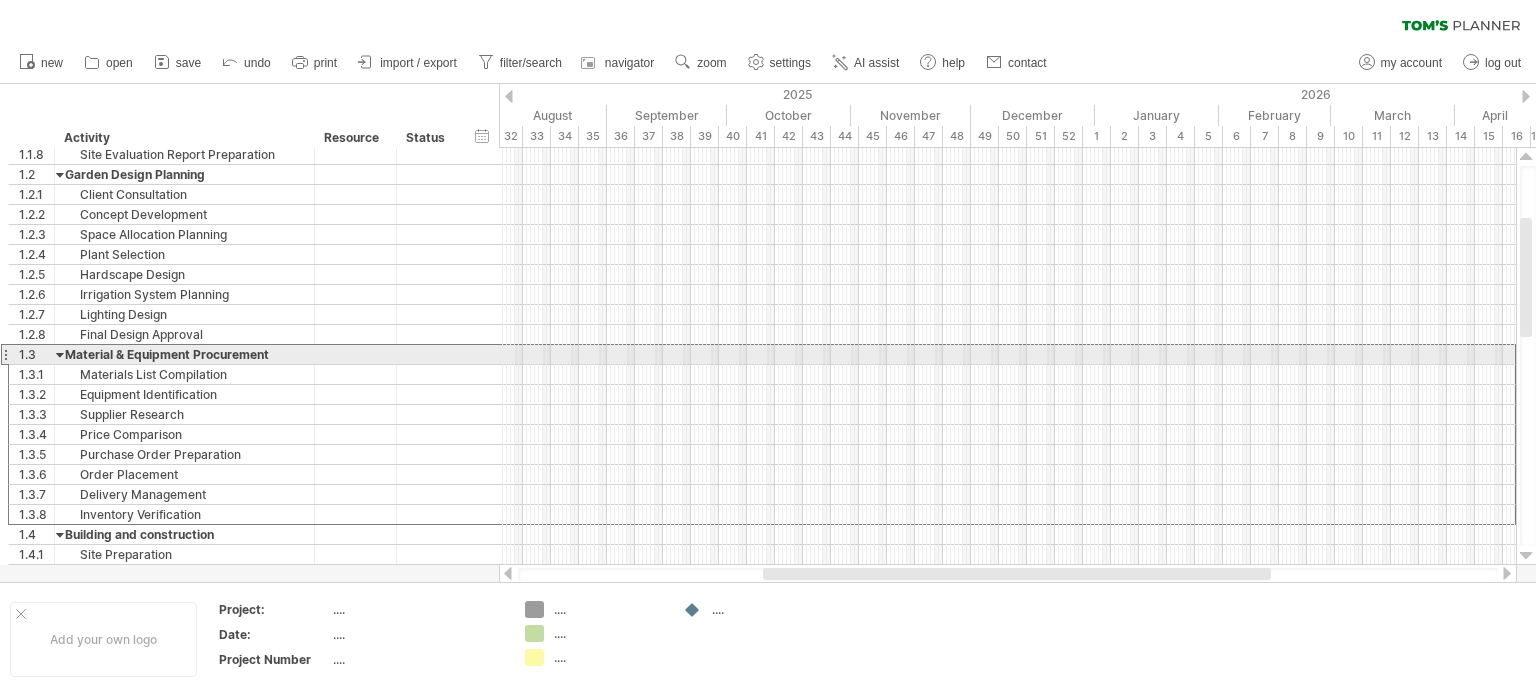 click at bounding box center [5, 354] 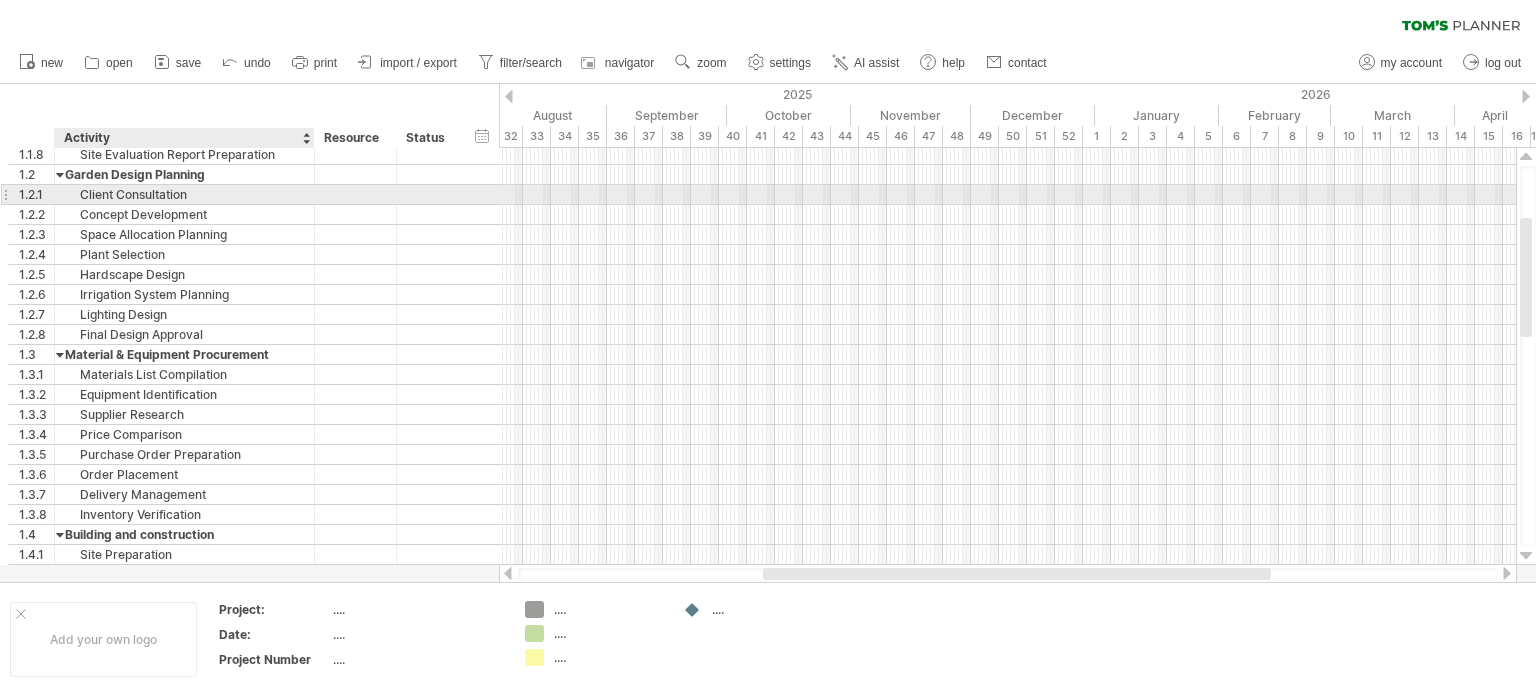 click on "Client Consultation" at bounding box center (184, 194) 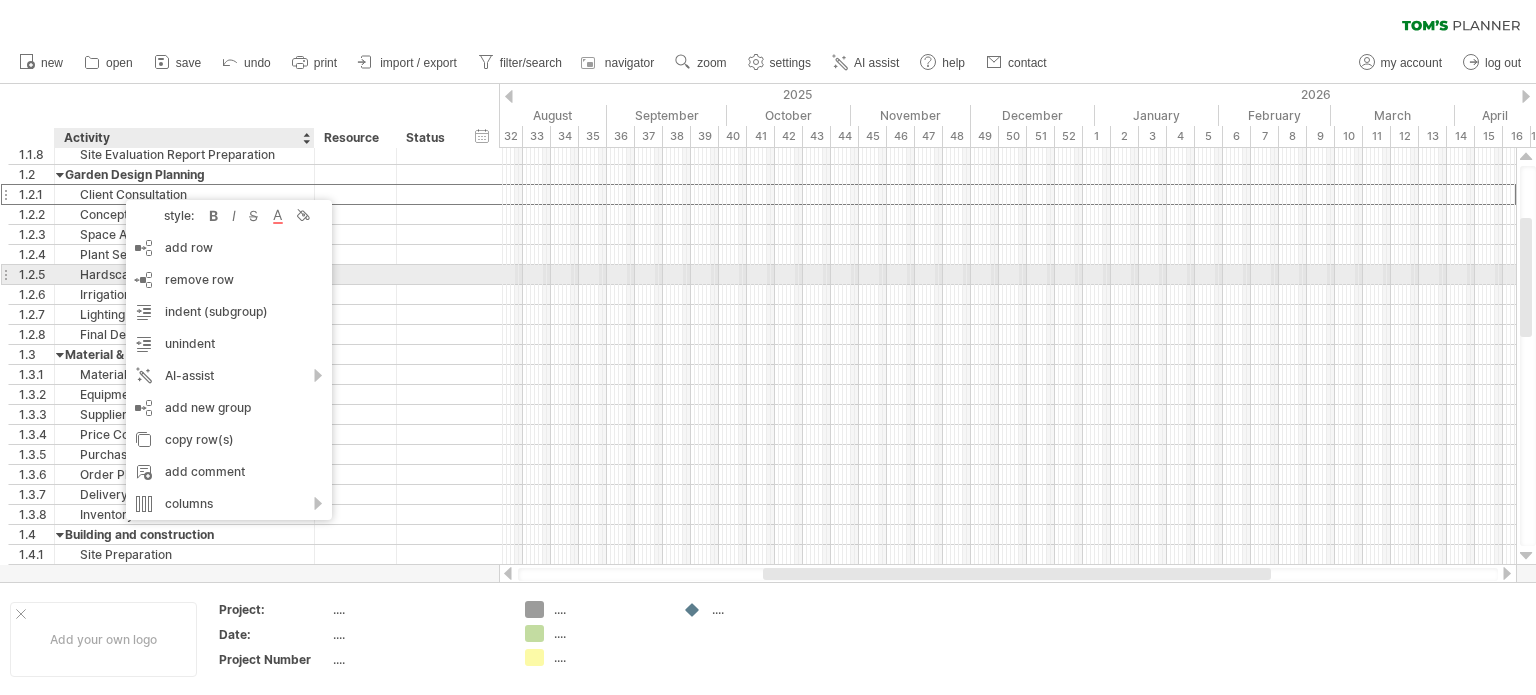 click at bounding box center (429, 274) 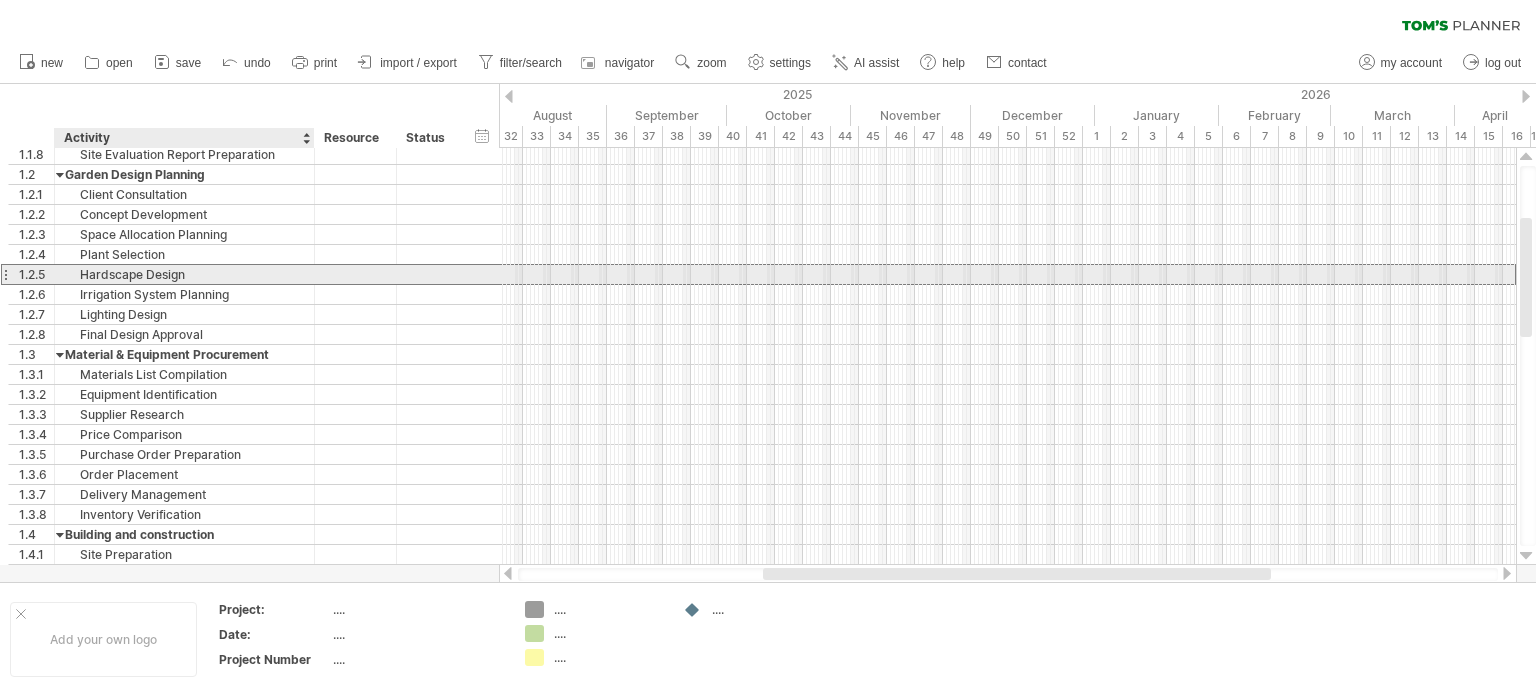 click on "Hardscape Design" at bounding box center [184, 274] 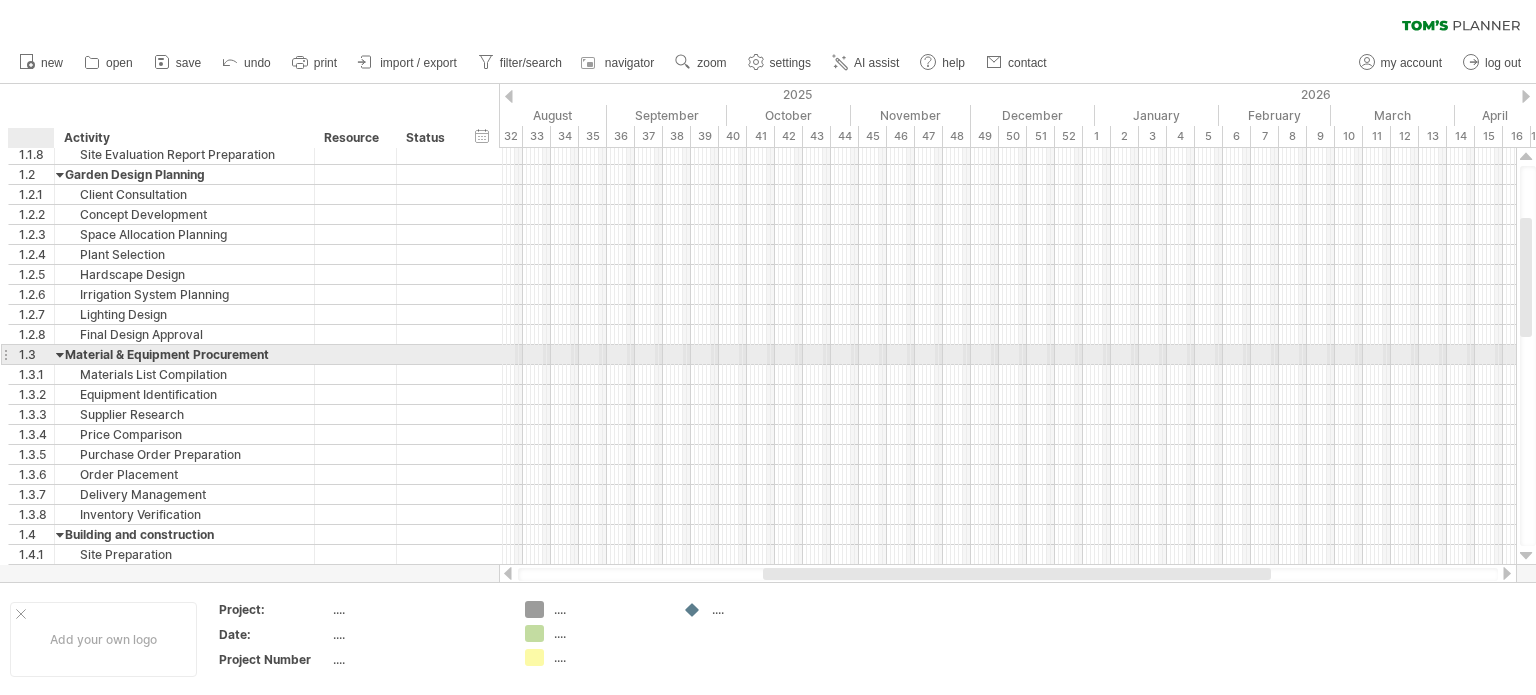 click at bounding box center [60, 354] 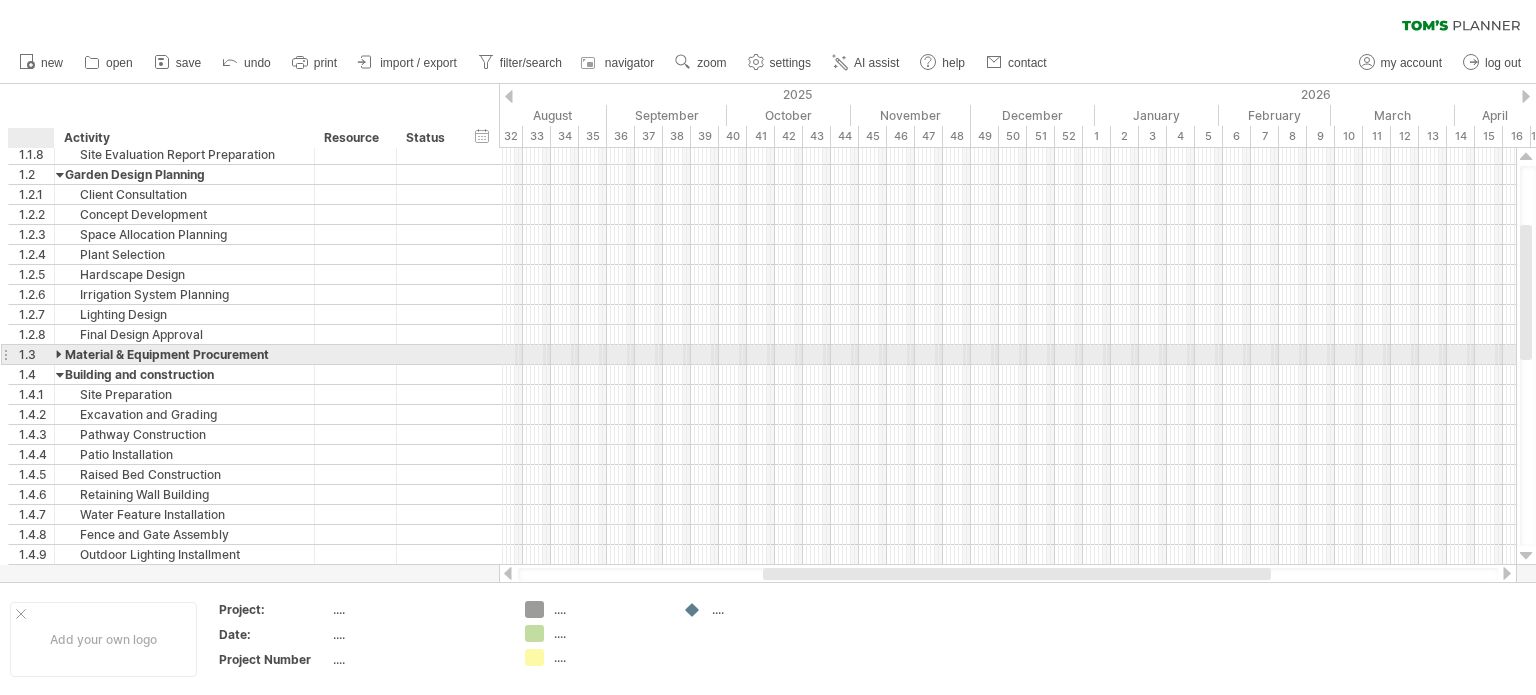 click at bounding box center [60, 354] 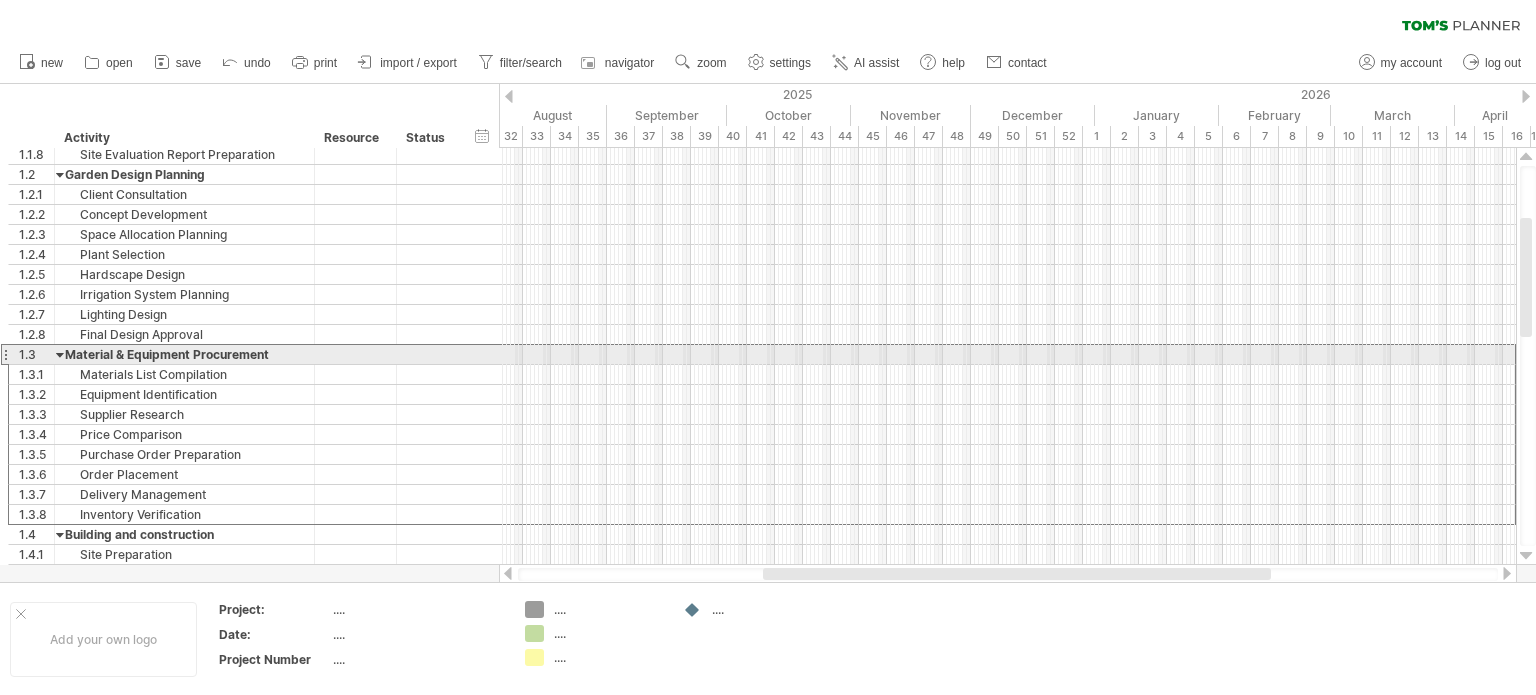 click at bounding box center [5, 354] 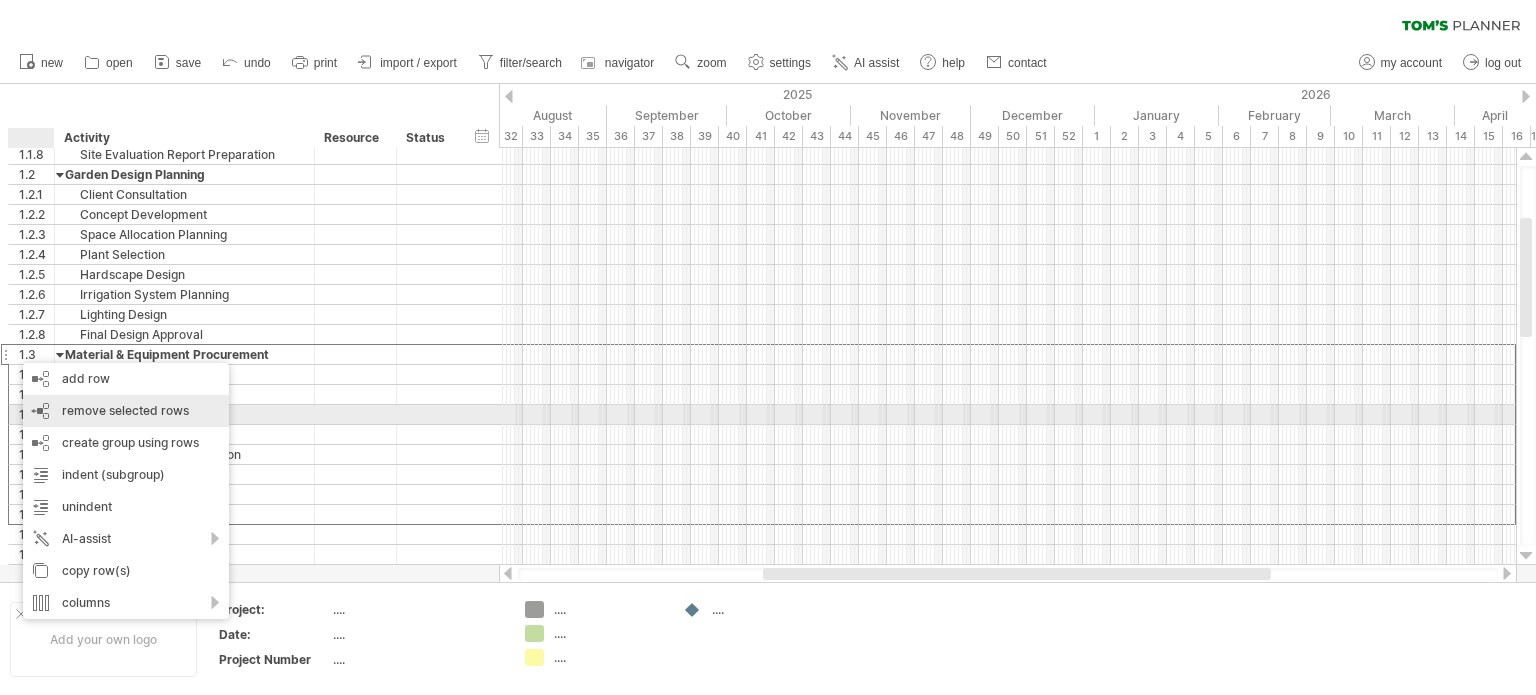 click on "remove selected rows" at bounding box center (125, 410) 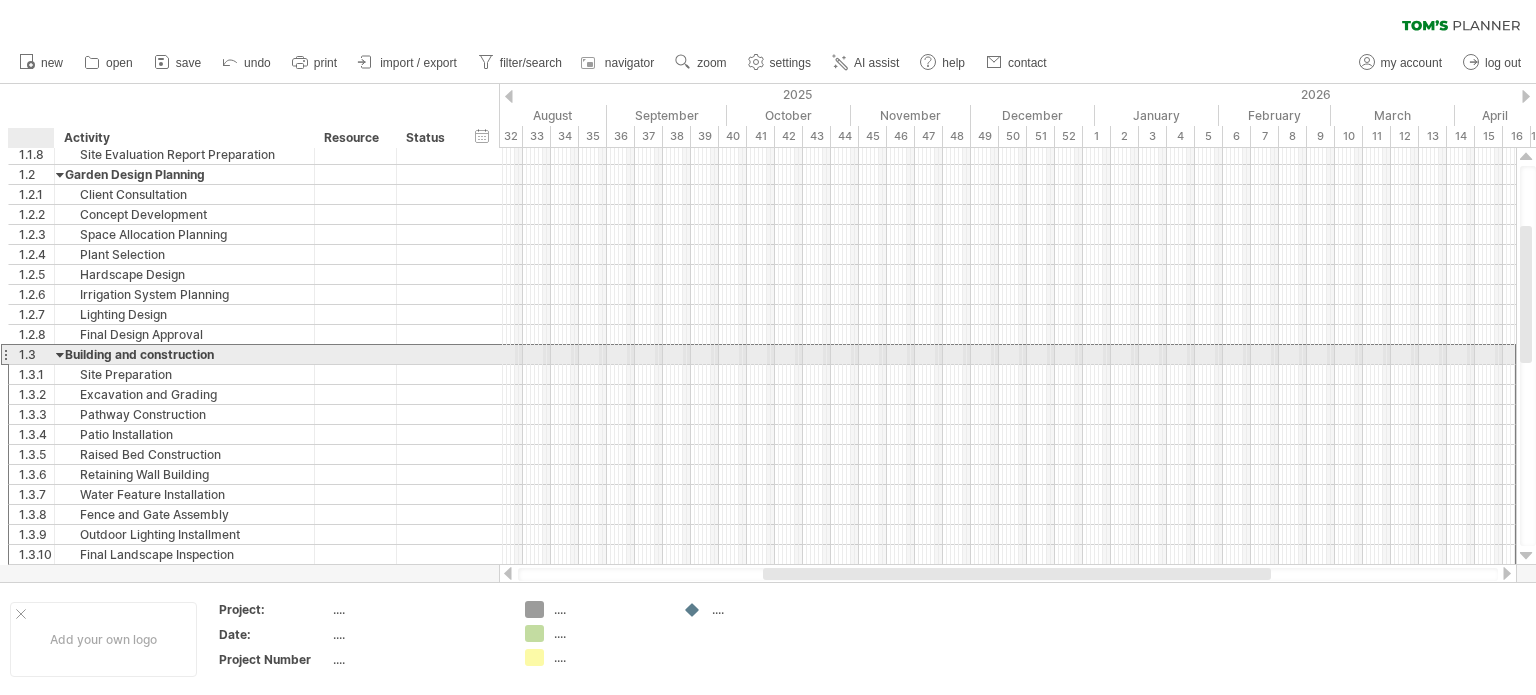 click on "1.3" at bounding box center (36, 354) 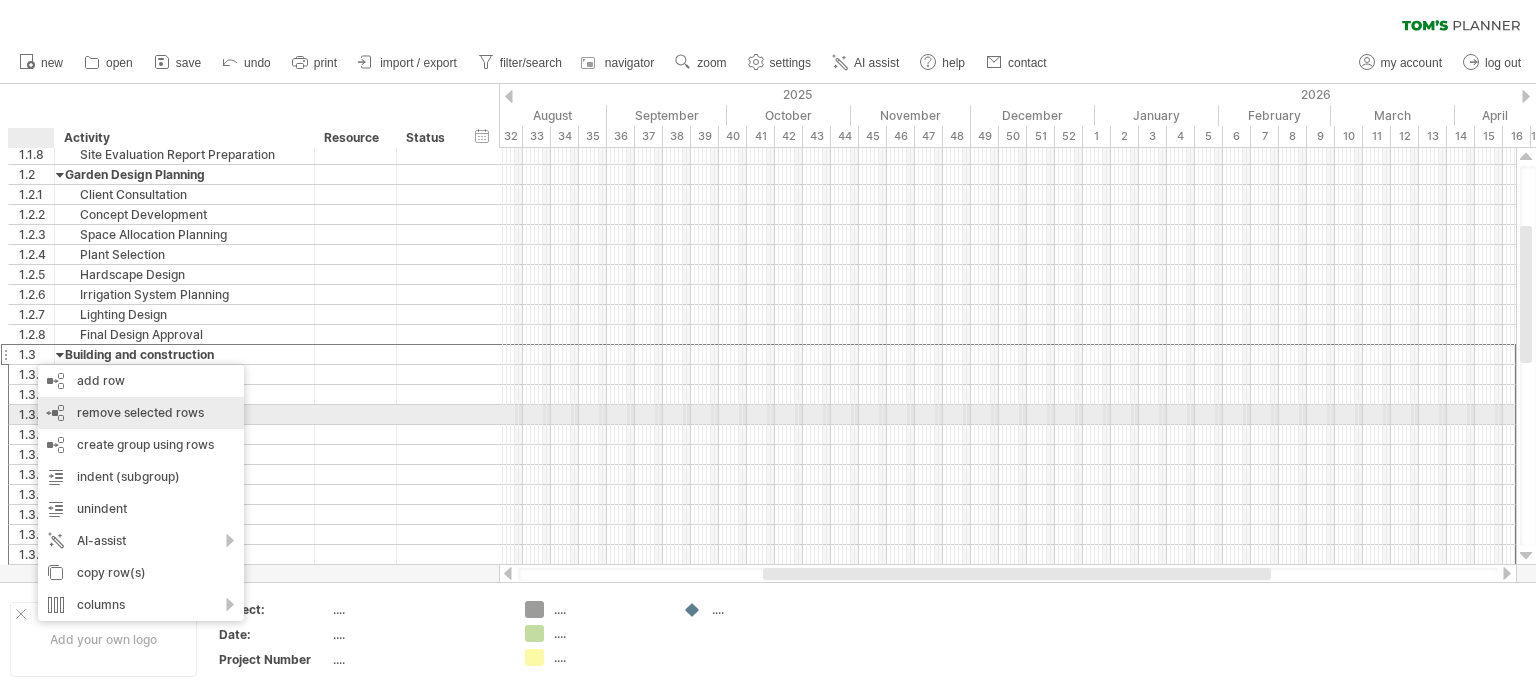 click on "remove selected rows" at bounding box center [140, 412] 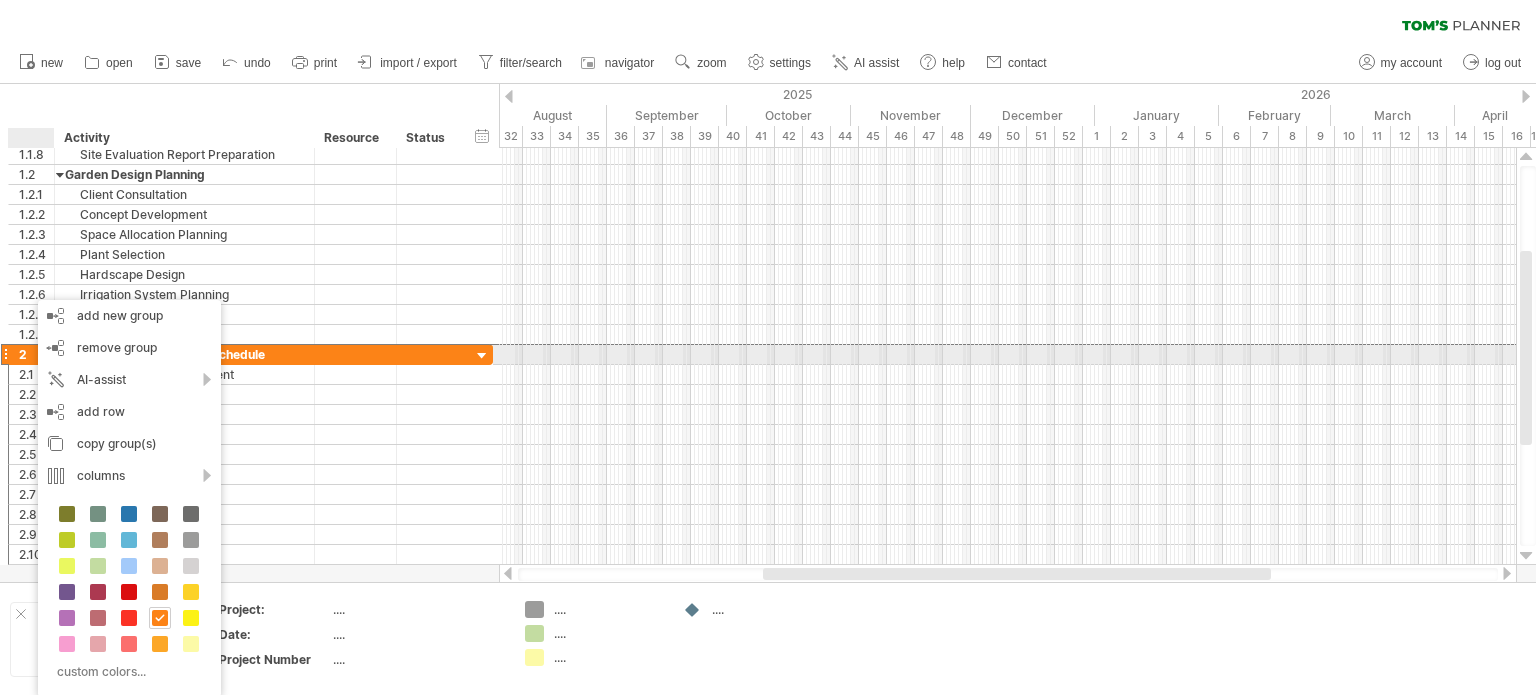 click on "2" at bounding box center [36, 354] 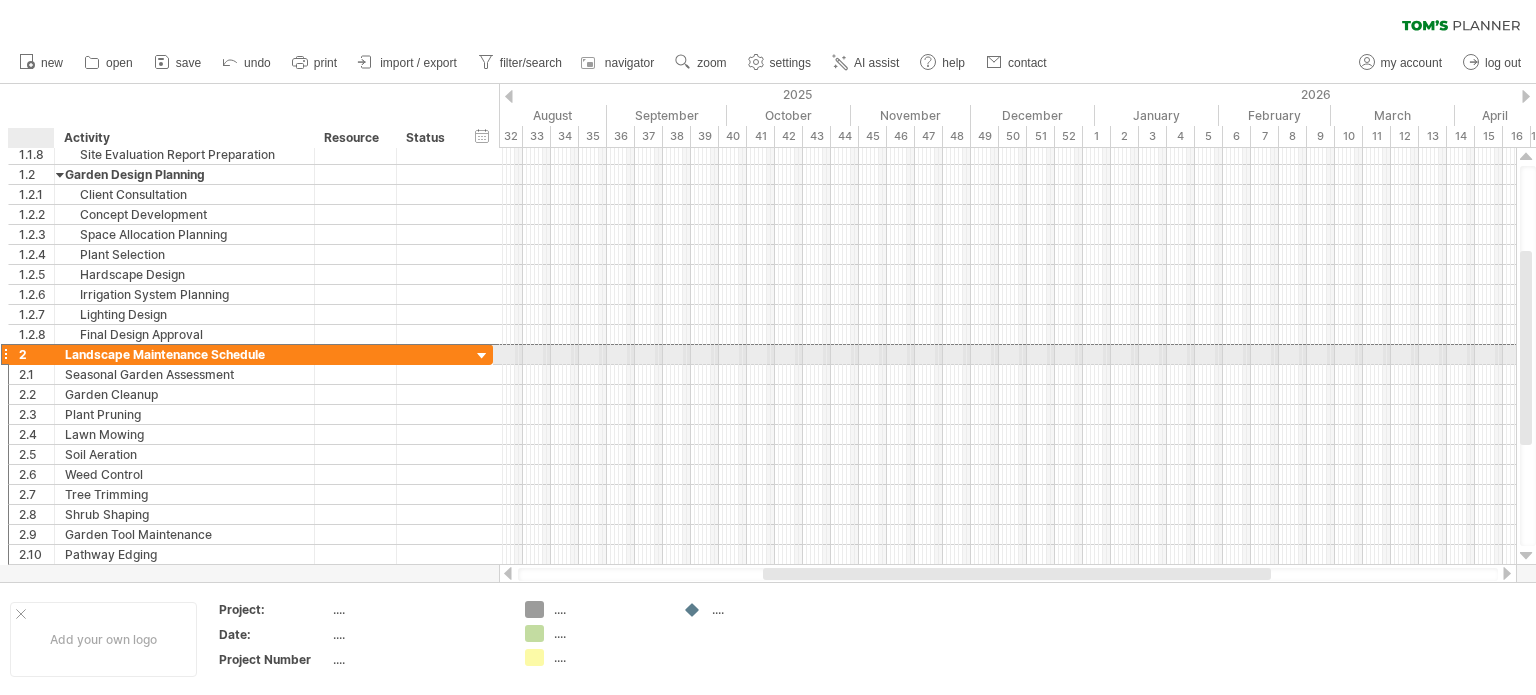click on "2" at bounding box center (36, 354) 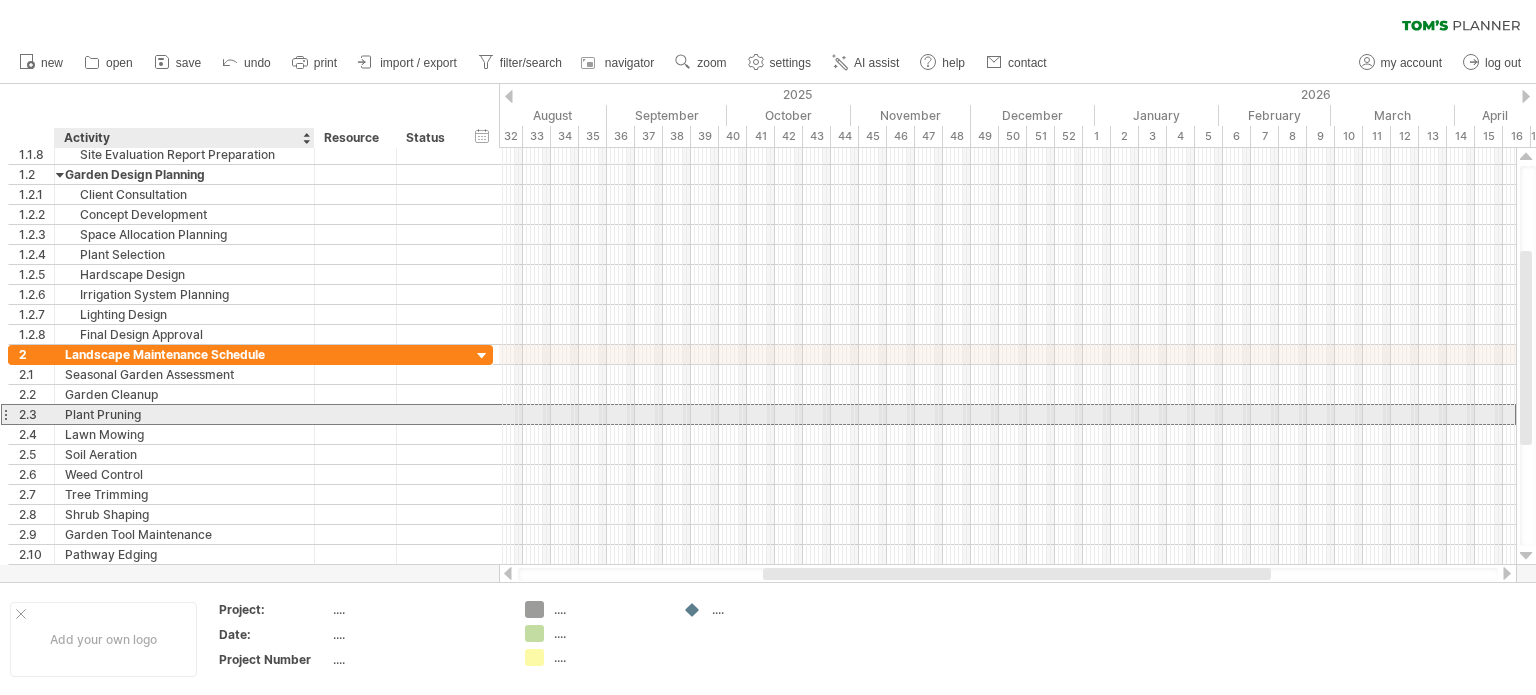 click on "Plant Pruning" at bounding box center (184, 414) 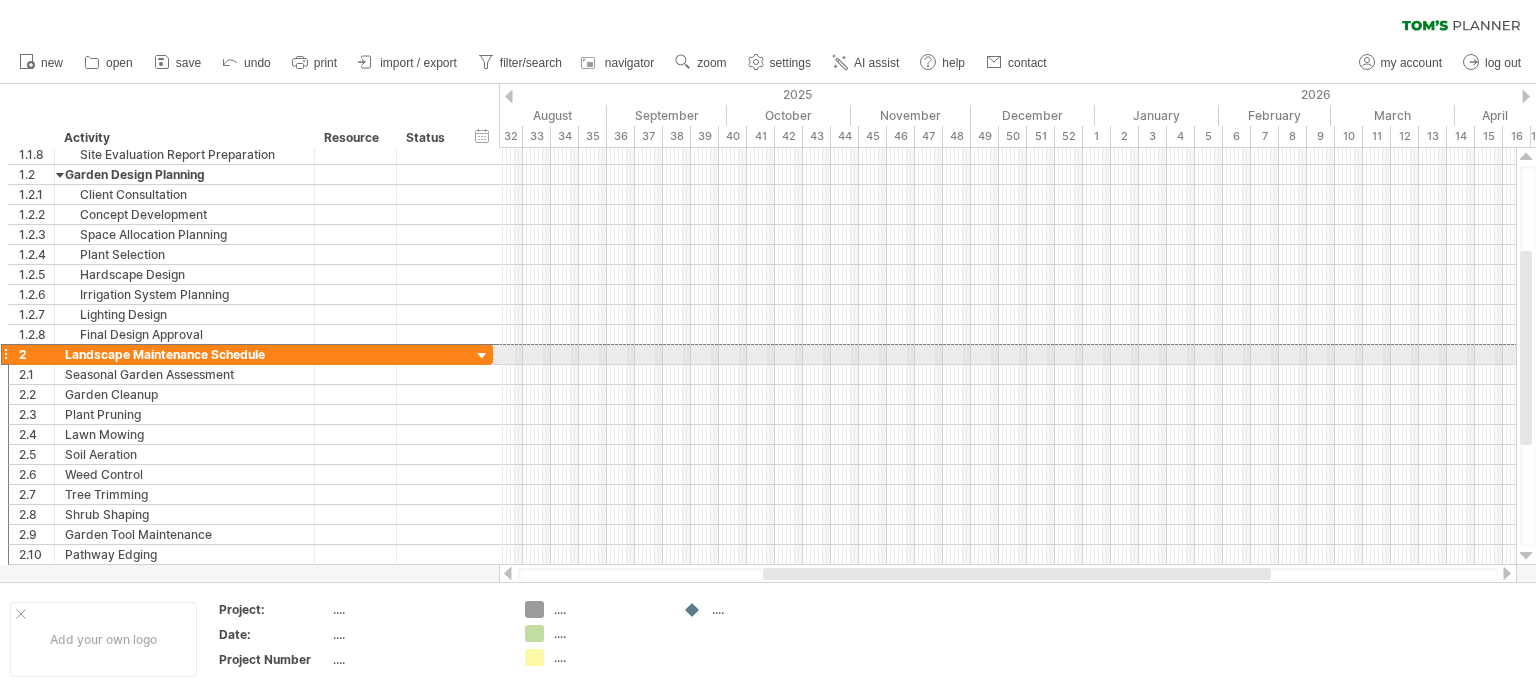 click on "2" at bounding box center (32, 354) 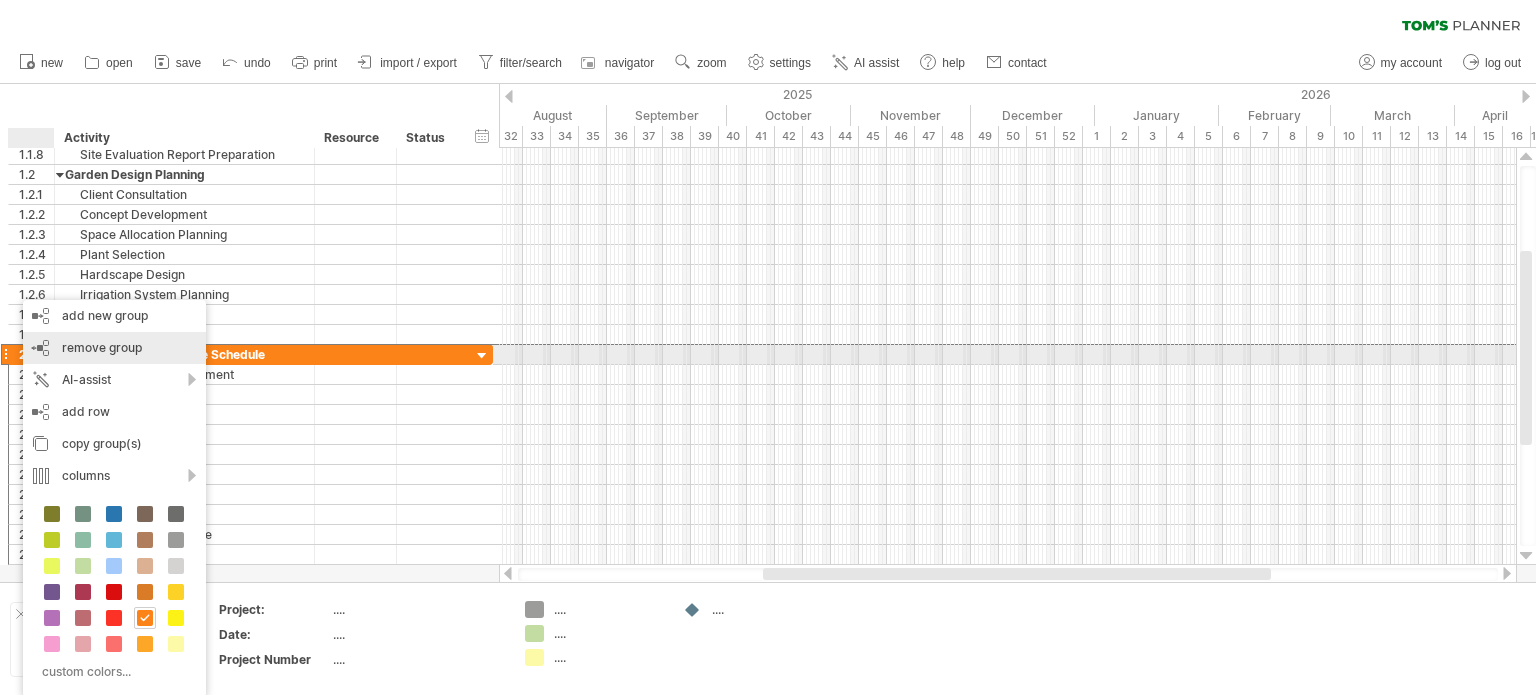 click on "remove group" at bounding box center [102, 347] 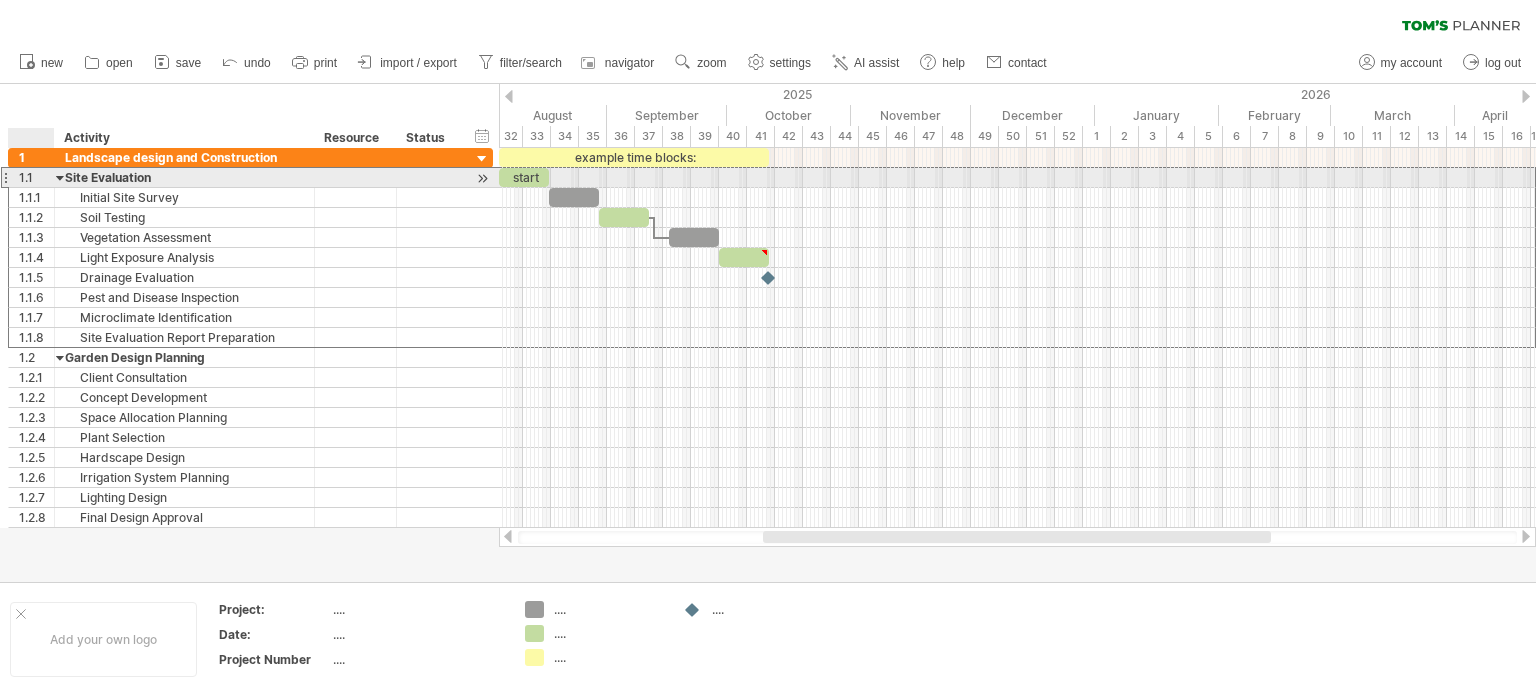 click on "1.1" at bounding box center (36, 177) 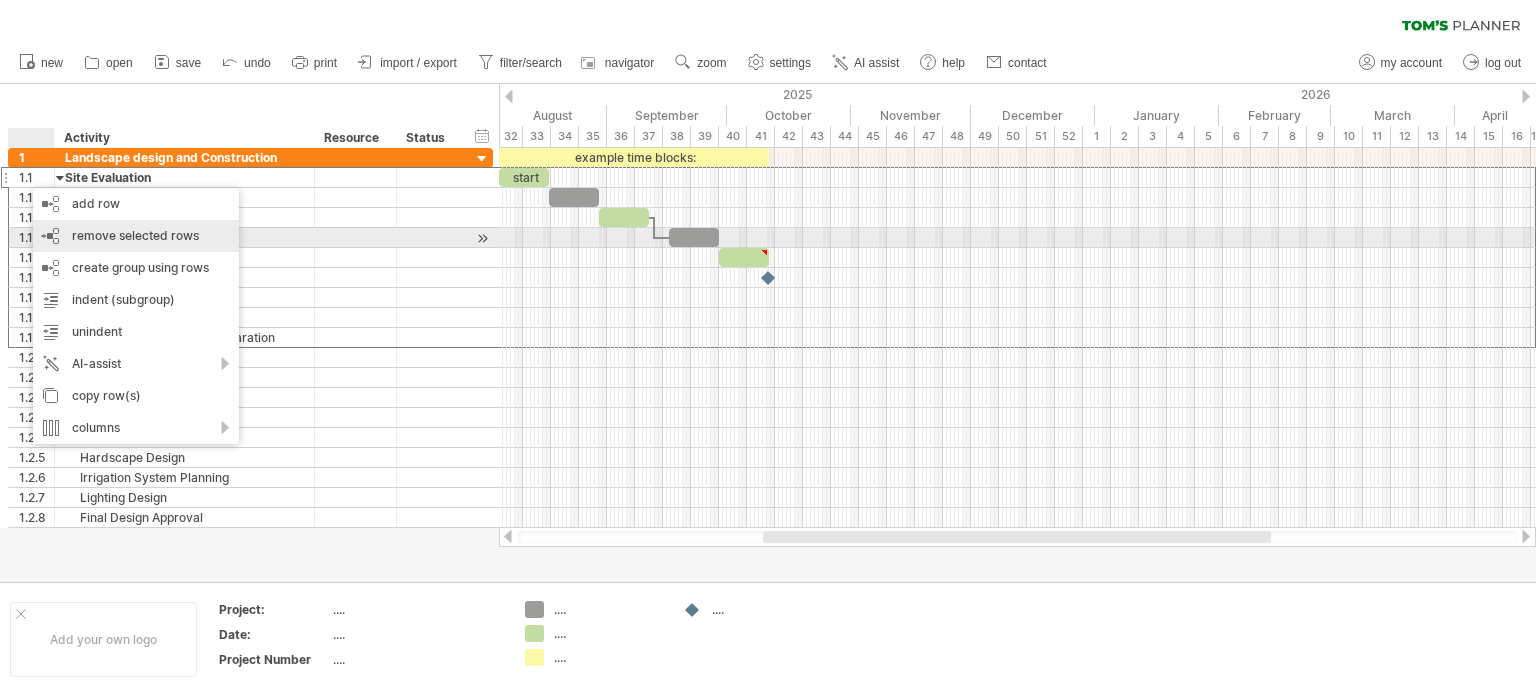 click on "remove selected rows" at bounding box center (135, 235) 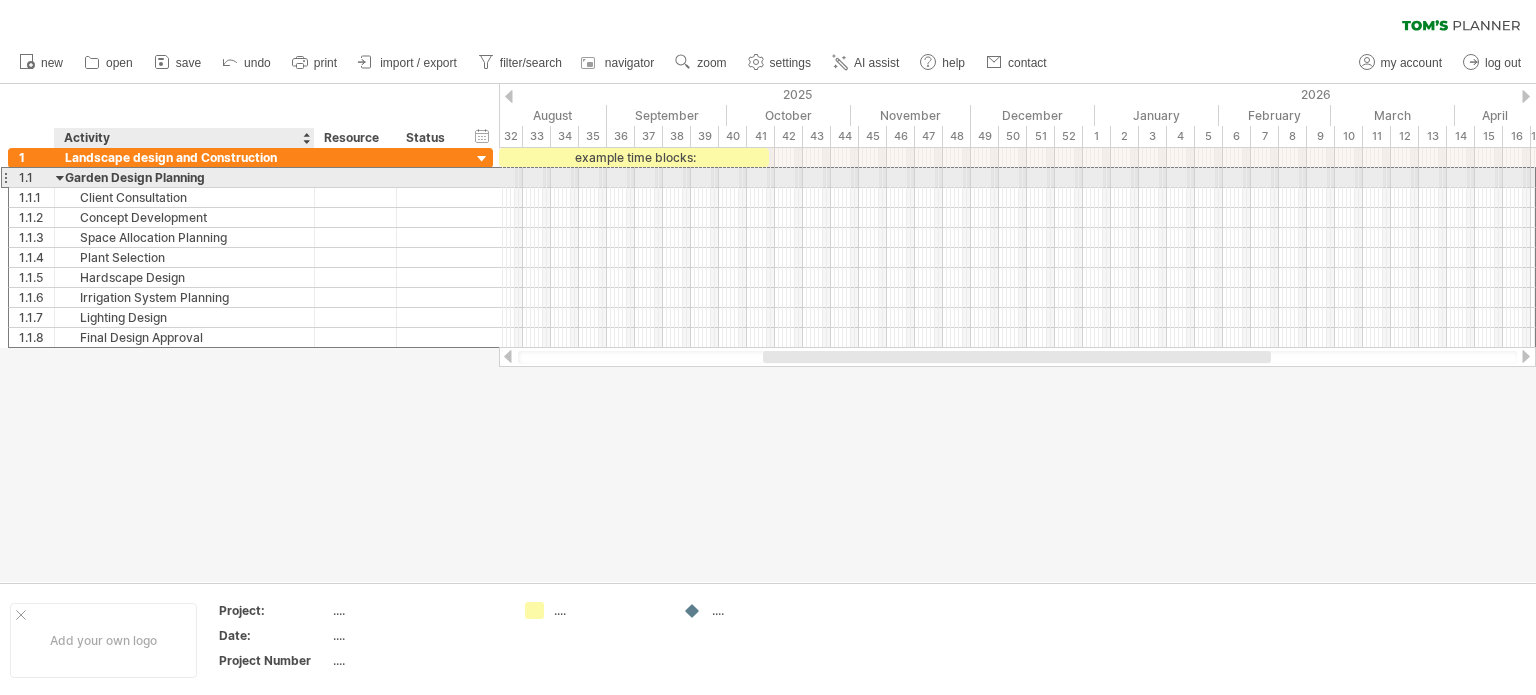click on "Garden Design Planning" at bounding box center (184, 177) 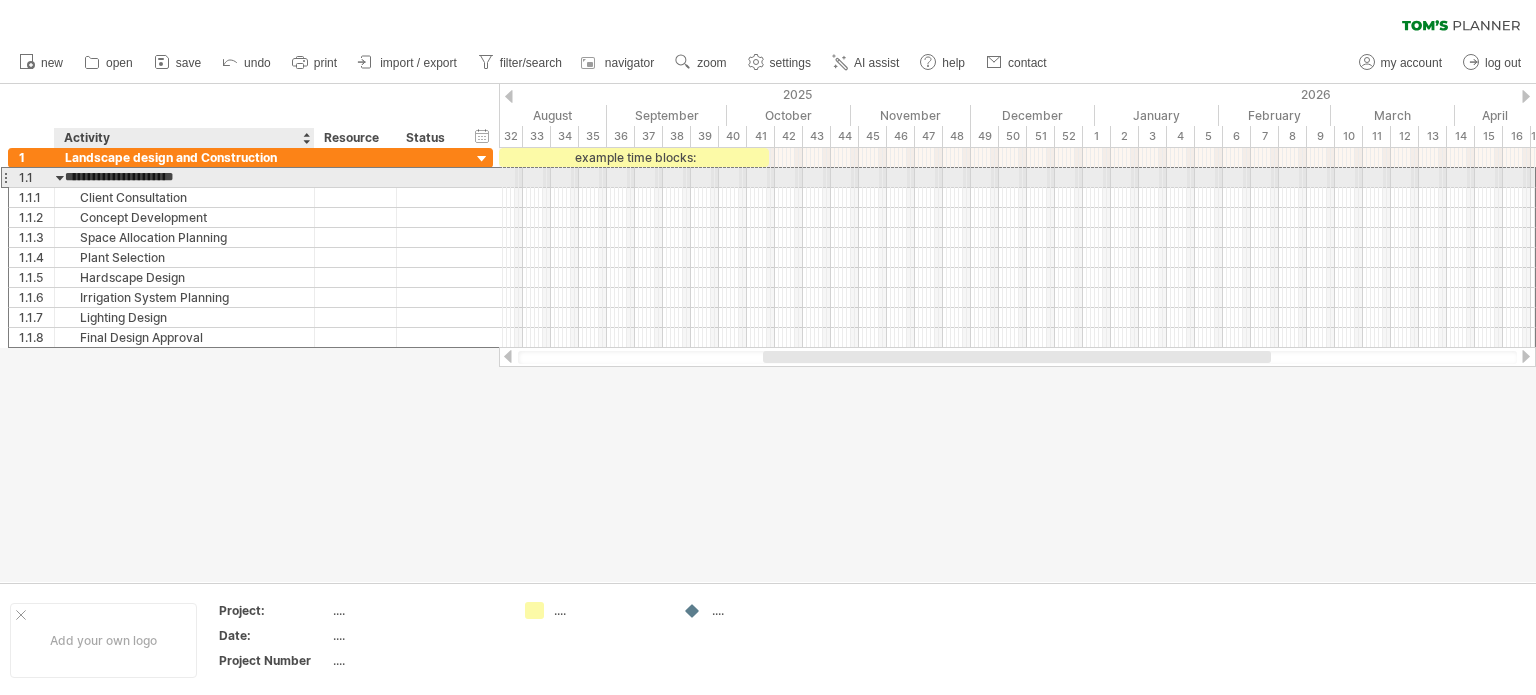 click on "**********" at bounding box center [184, 177] 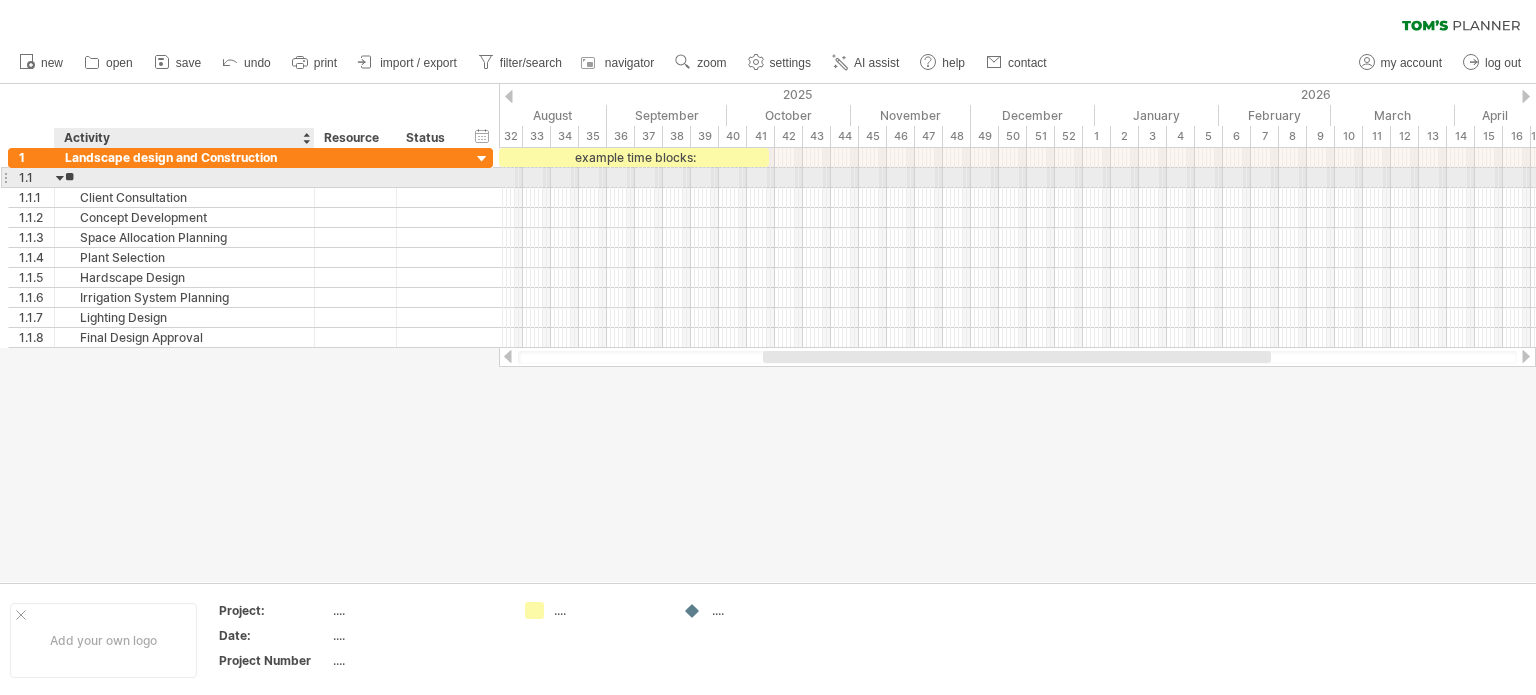 type on "*" 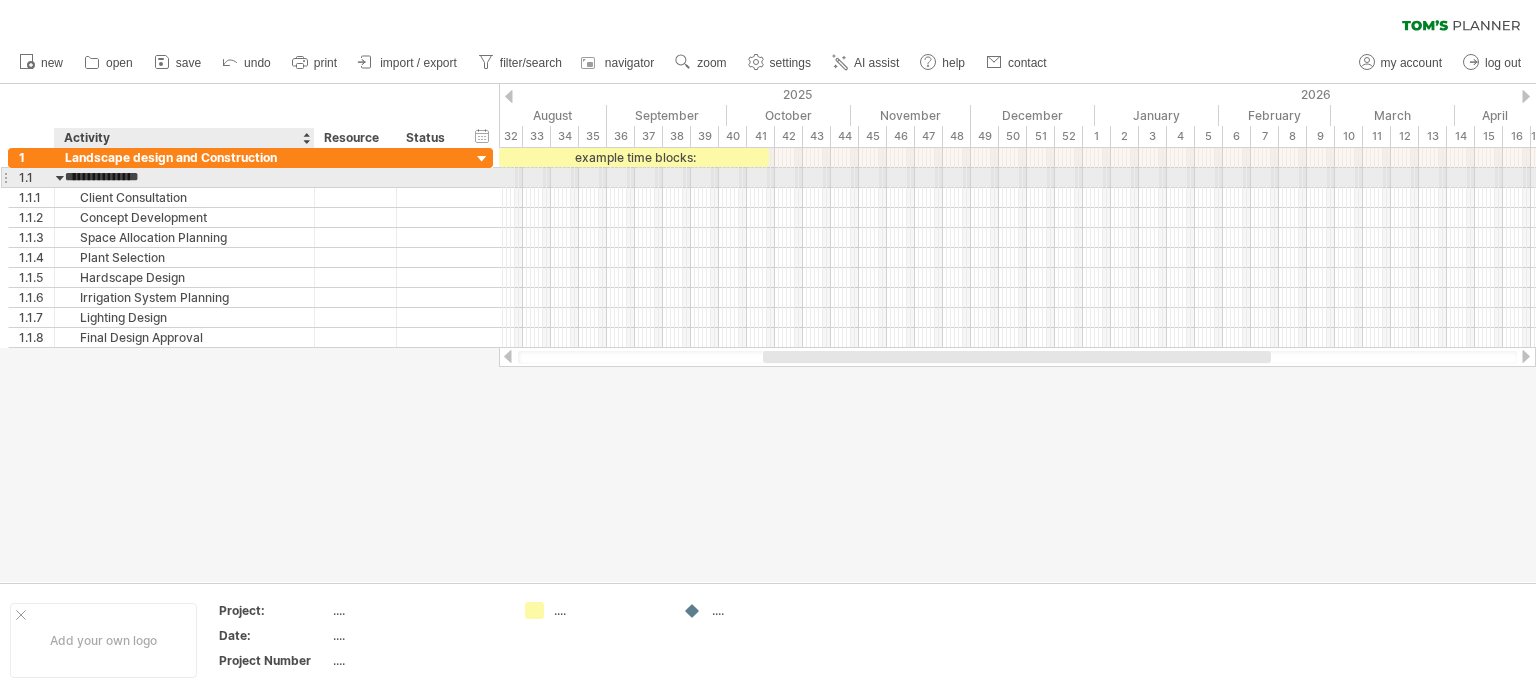 type on "**********" 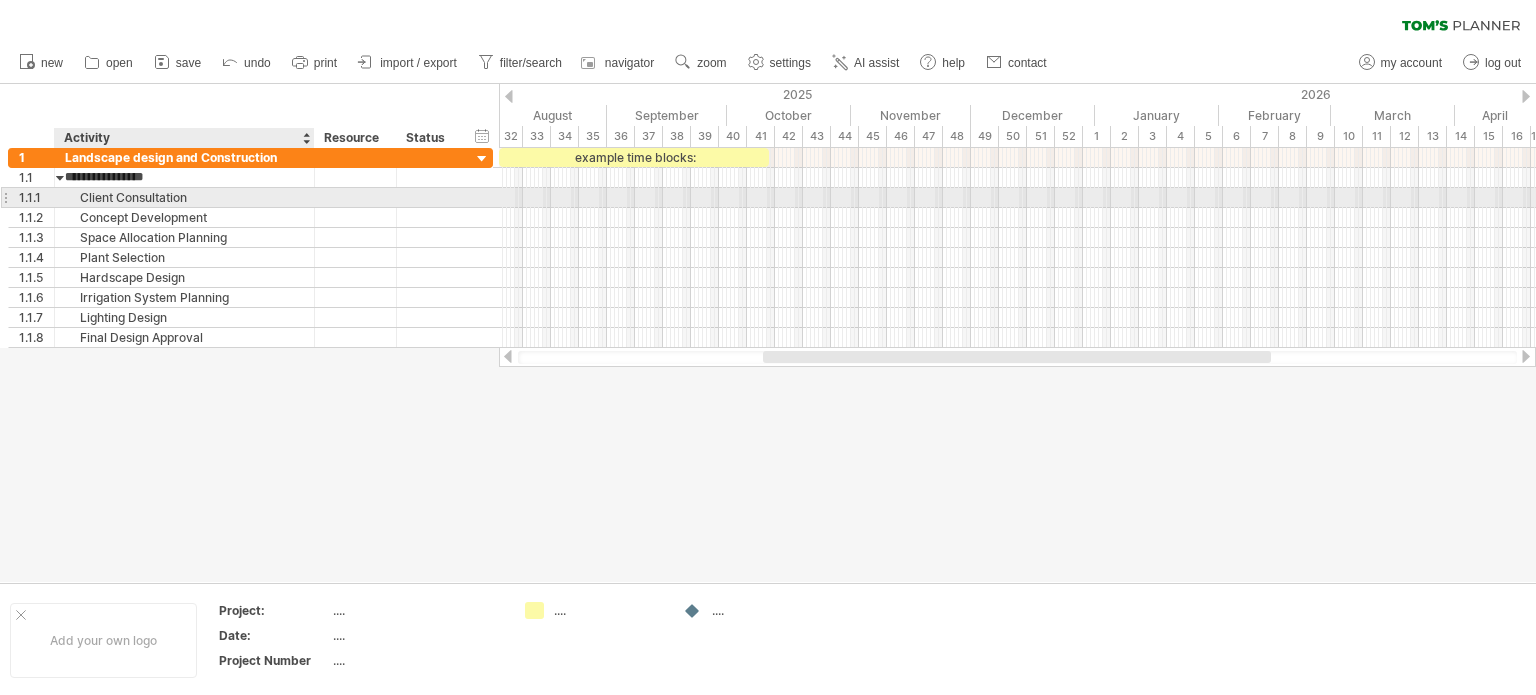 click on "Client Consultation" at bounding box center [184, 197] 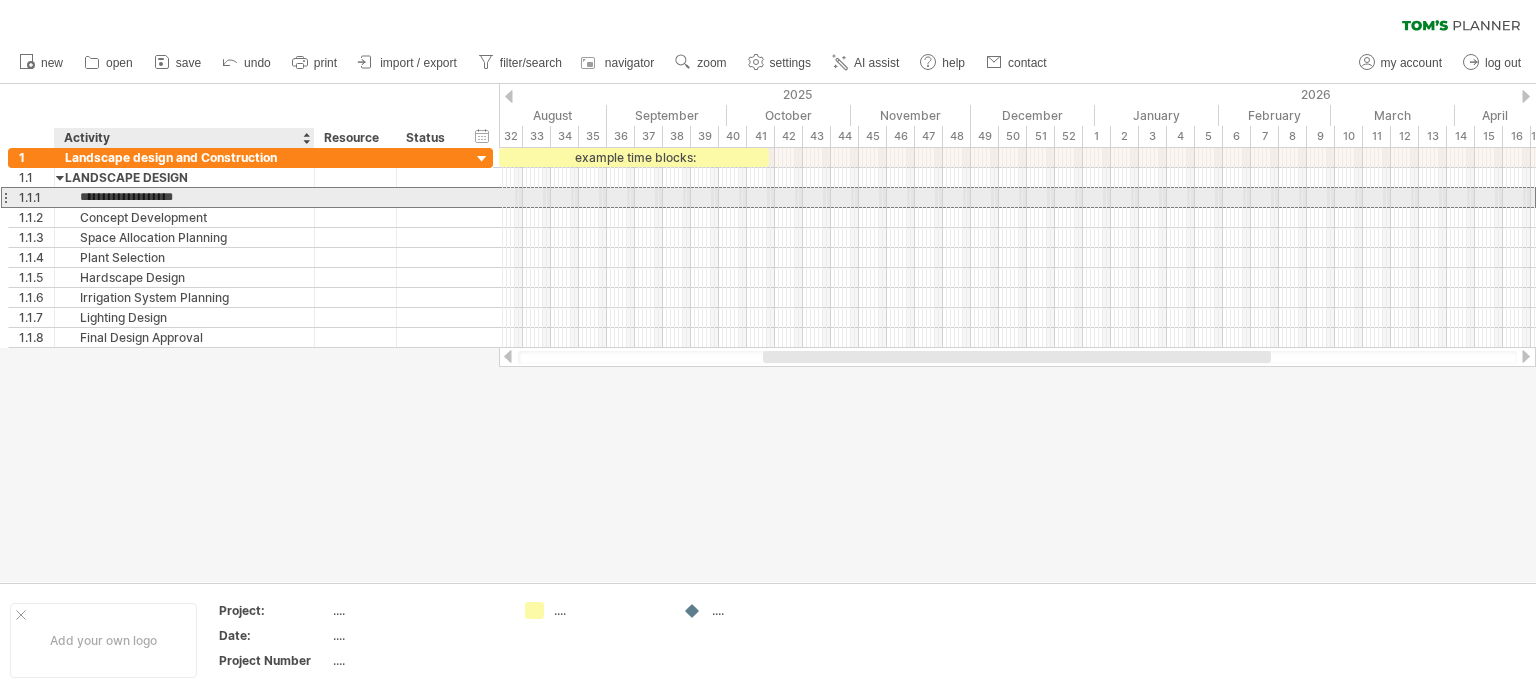 click on "**********" at bounding box center [184, 197] 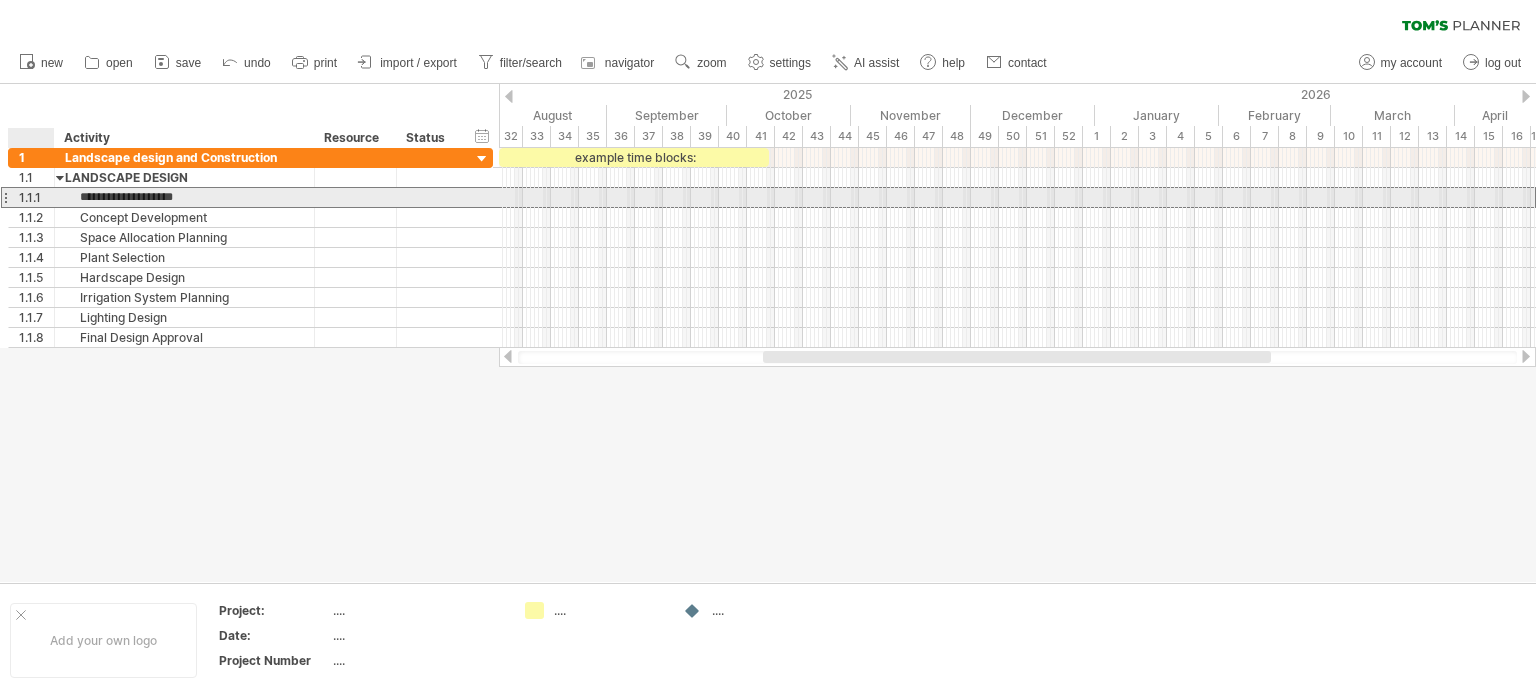 drag, startPoint x: 194, startPoint y: 197, endPoint x: 42, endPoint y: 204, distance: 152.1611 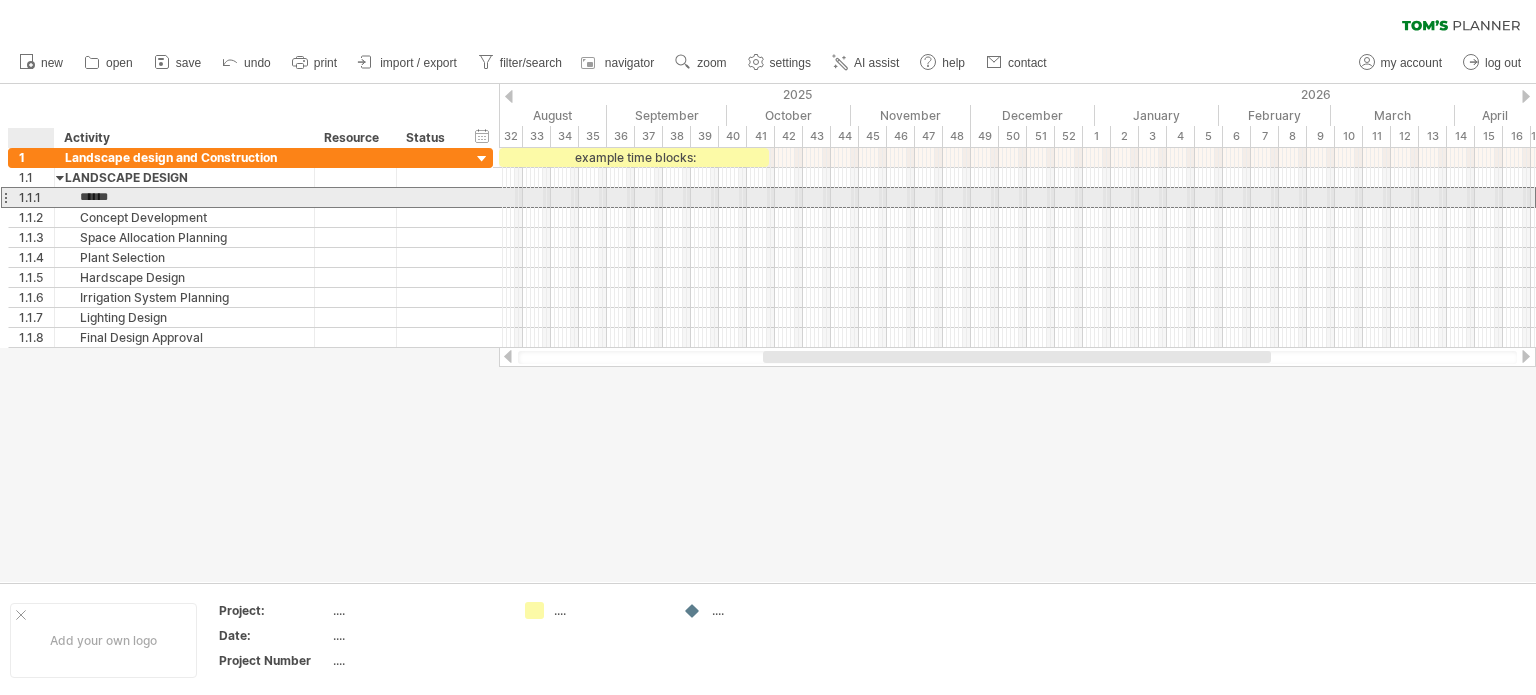 type on "*******" 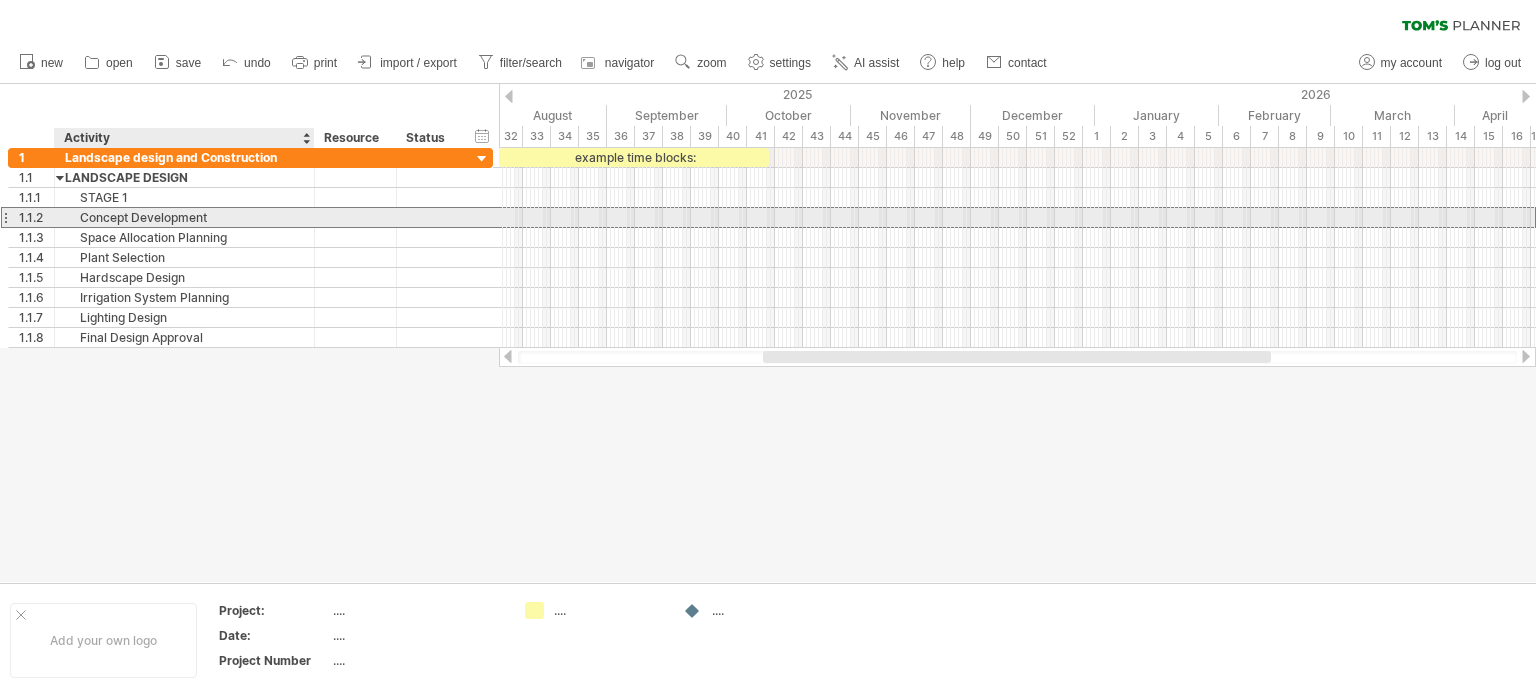 click on "Concept Development" at bounding box center [184, 217] 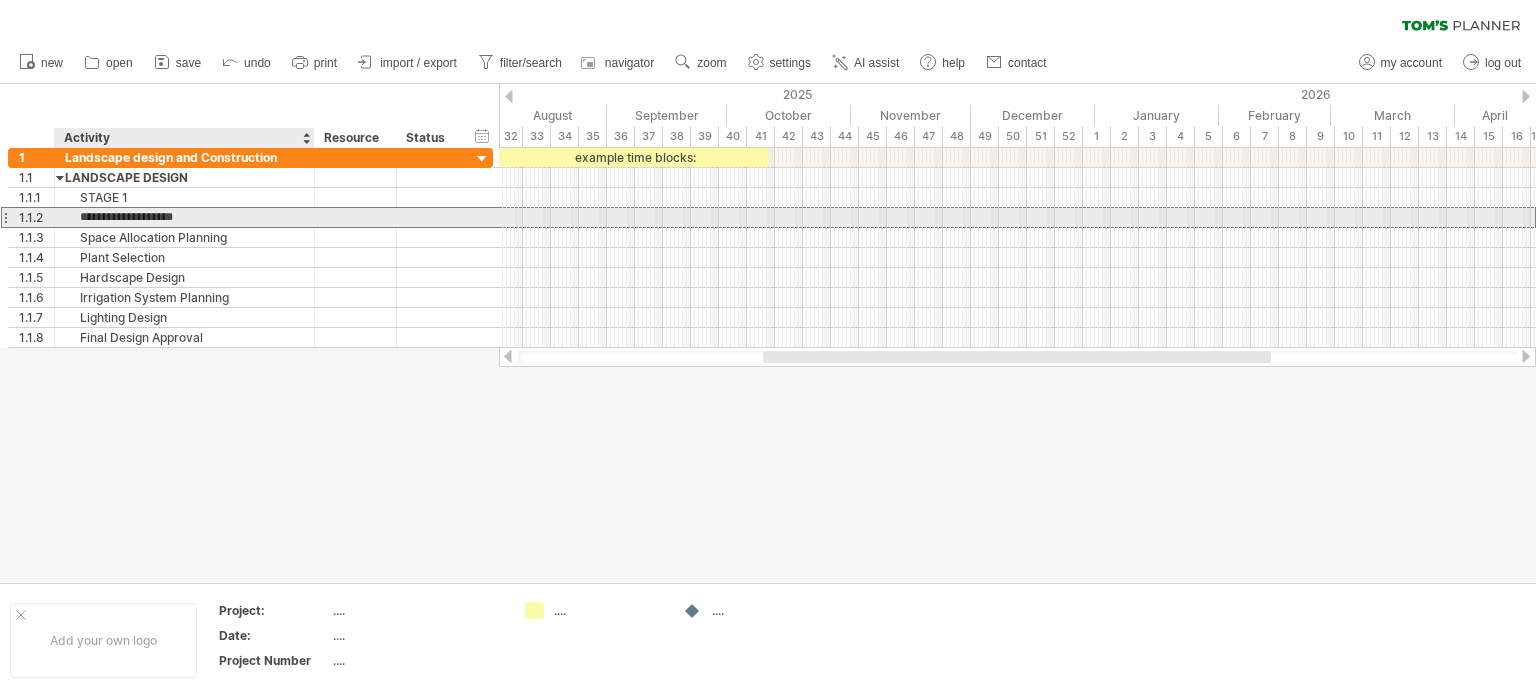 click on "**********" at bounding box center (184, 217) 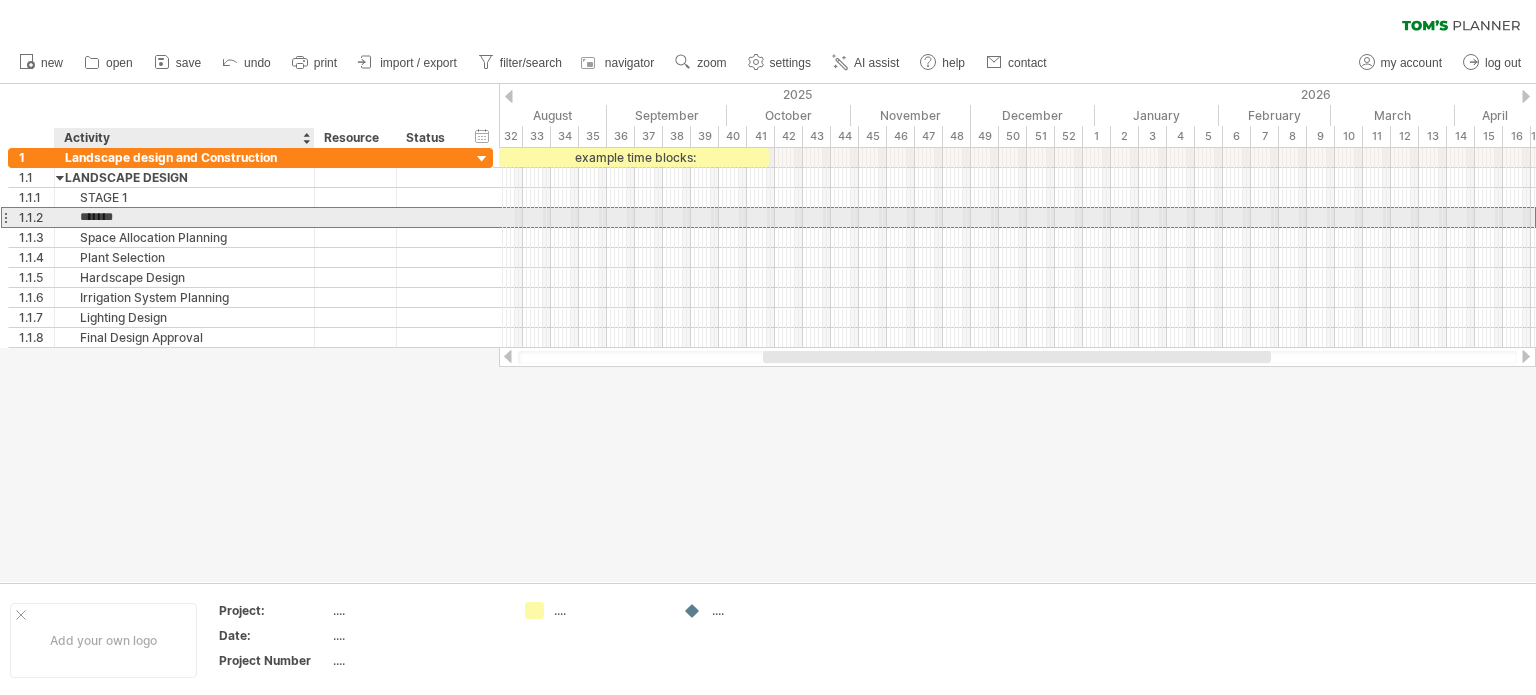type on "*******" 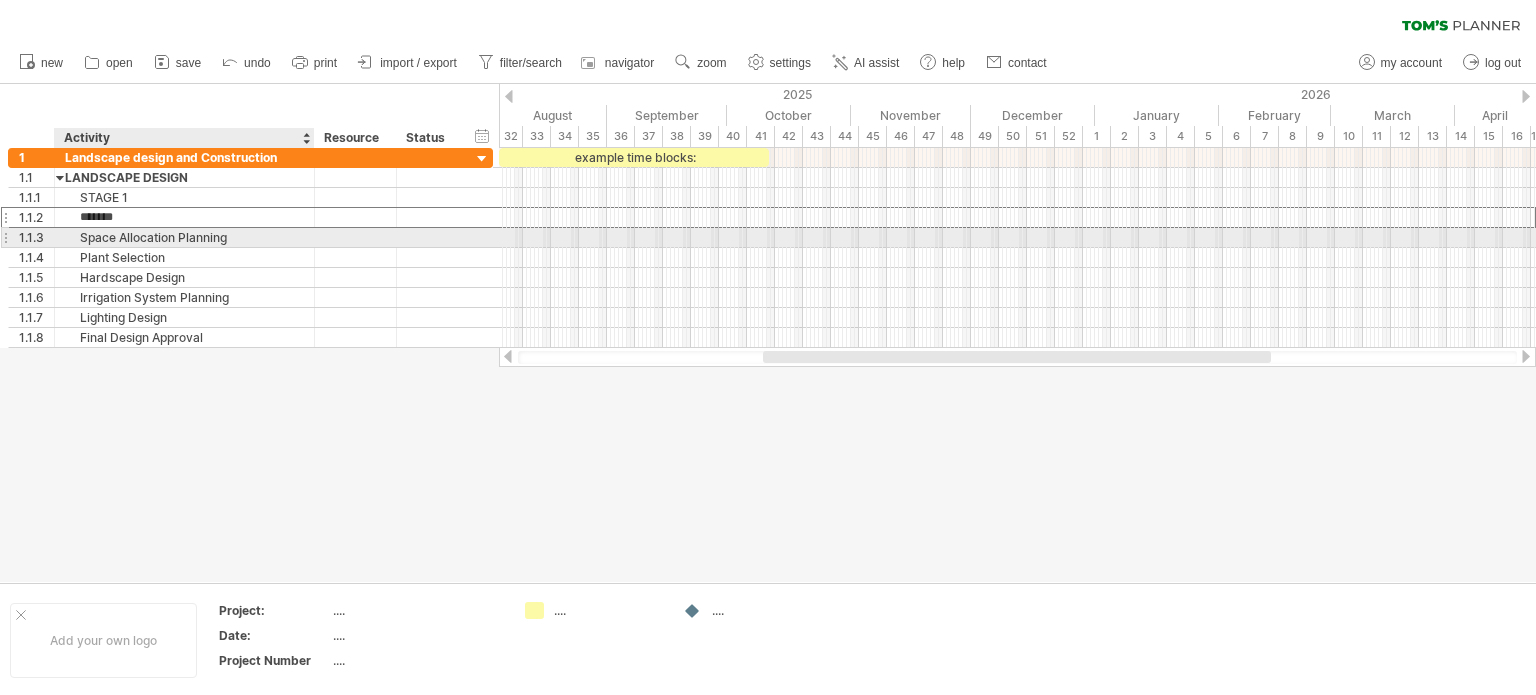 click on "Space Allocation Planning" at bounding box center [184, 237] 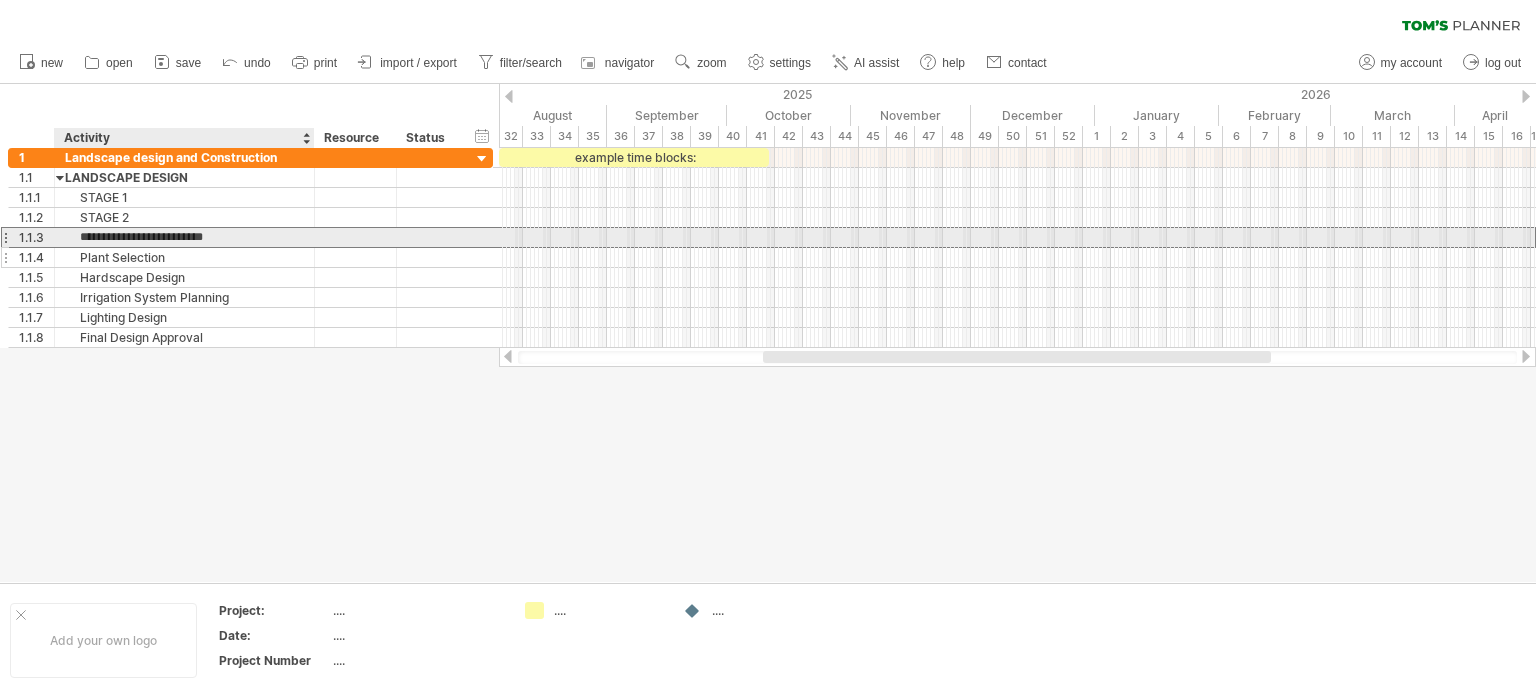 drag, startPoint x: 240, startPoint y: 239, endPoint x: 71, endPoint y: 248, distance: 169.23947 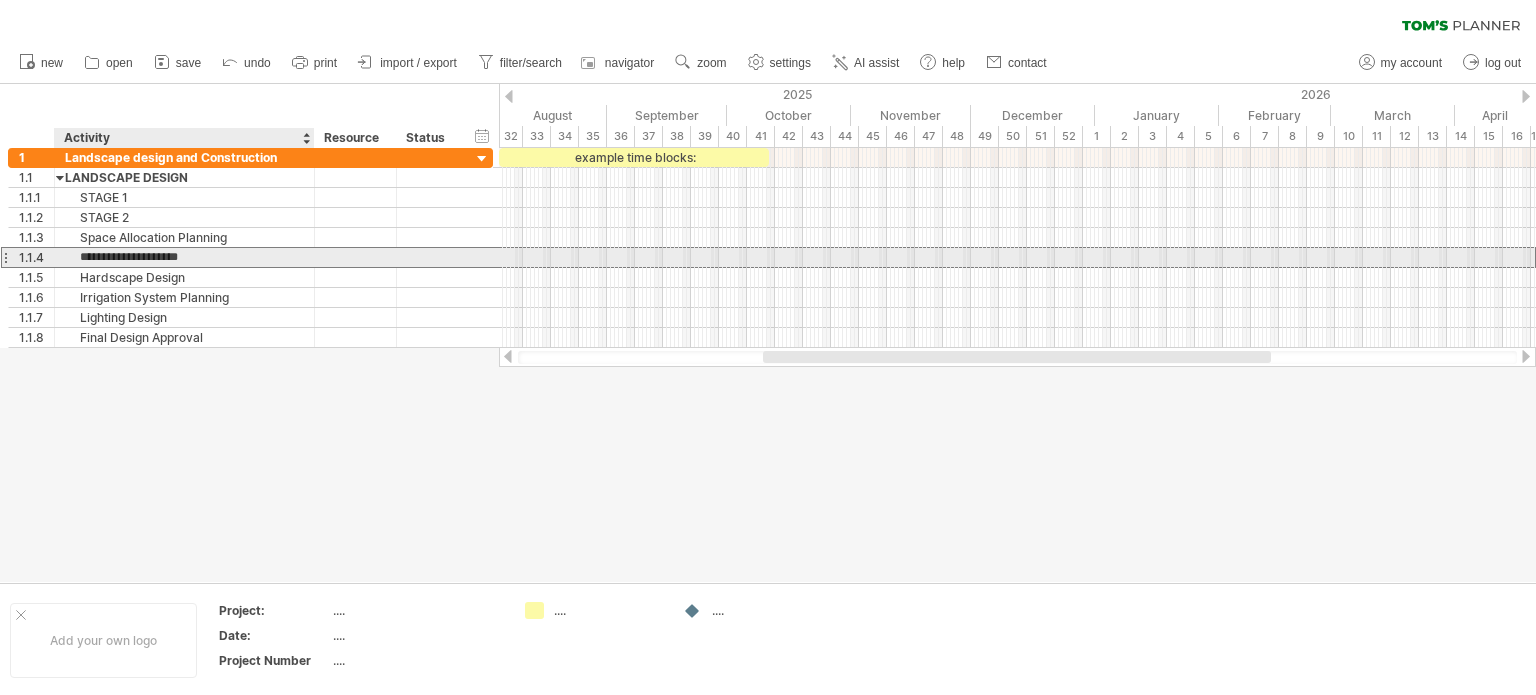 click on "**********" at bounding box center [184, 257] 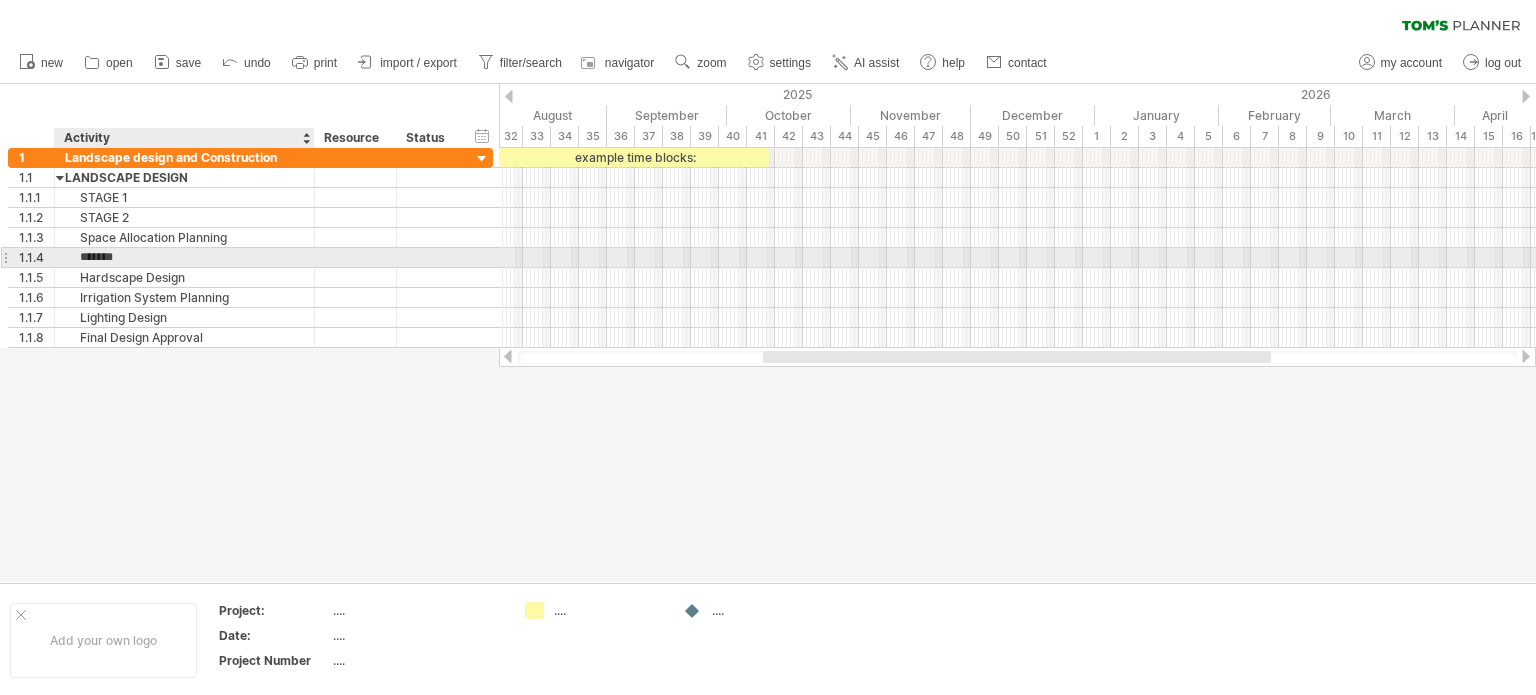 type on "*******" 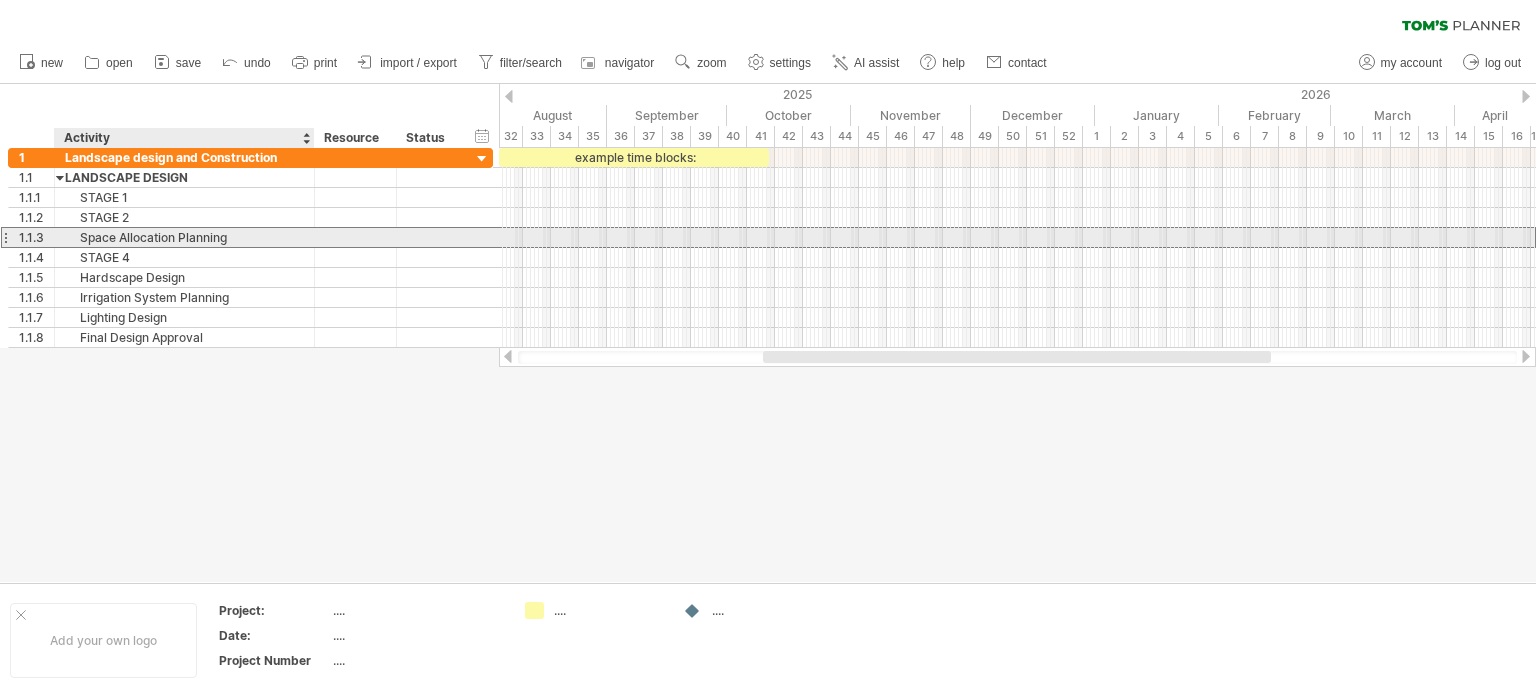 click on "Space Allocation Planning" at bounding box center (184, 237) 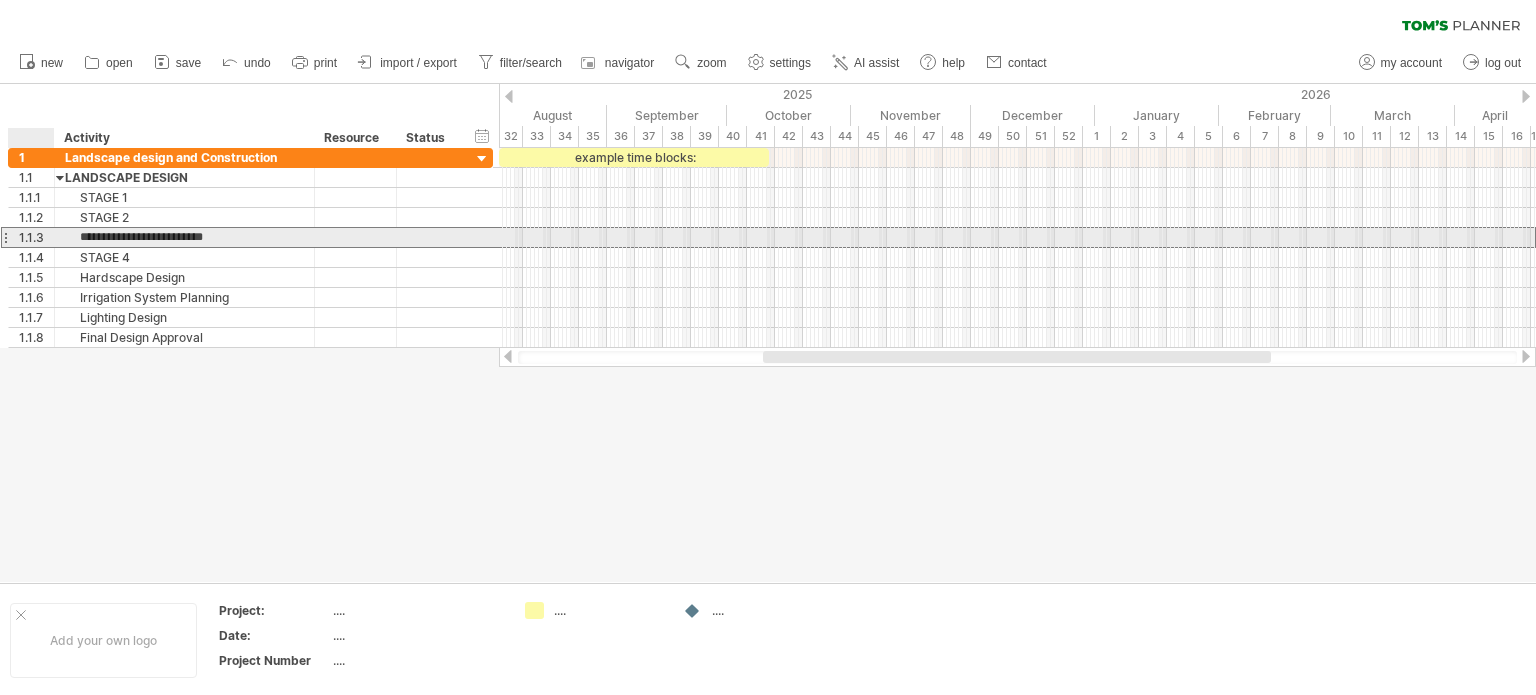 drag, startPoint x: 233, startPoint y: 233, endPoint x: 61, endPoint y: 231, distance: 172.01163 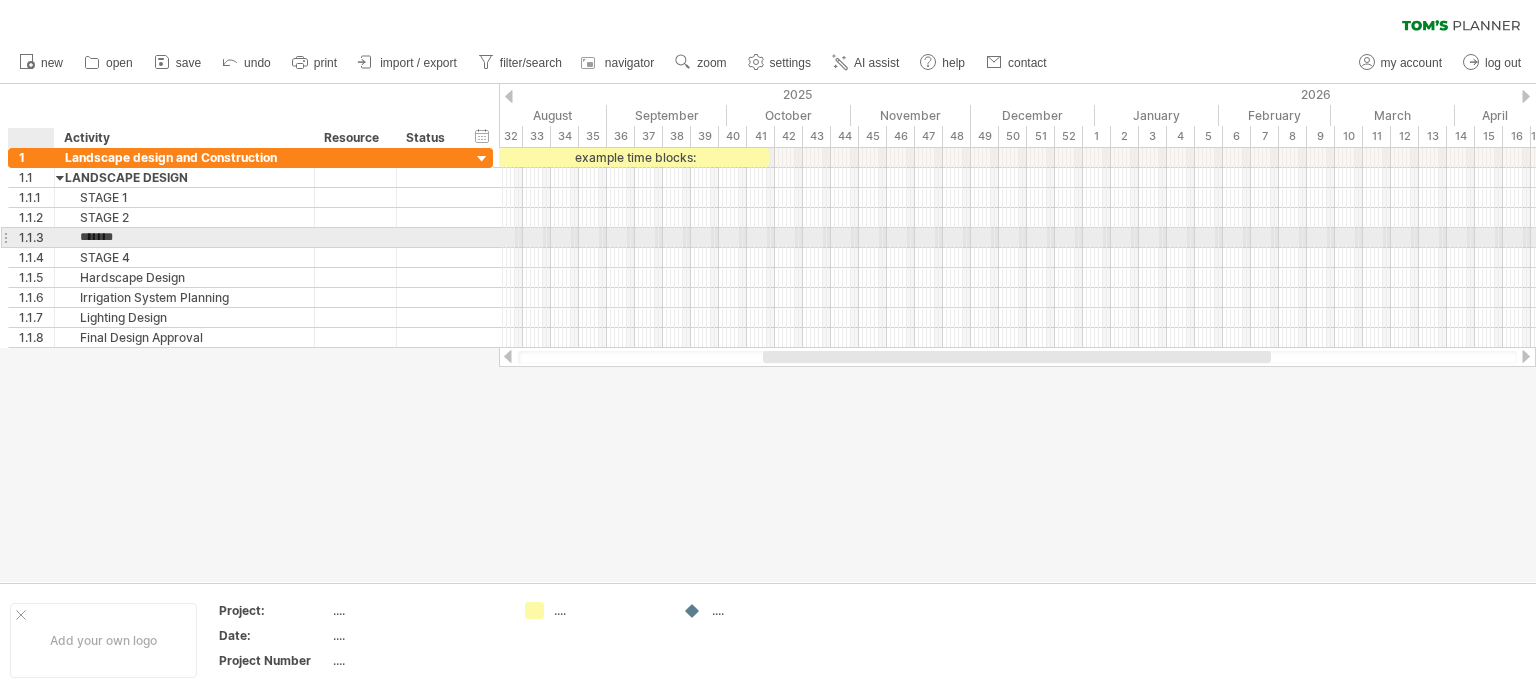 type on "*******" 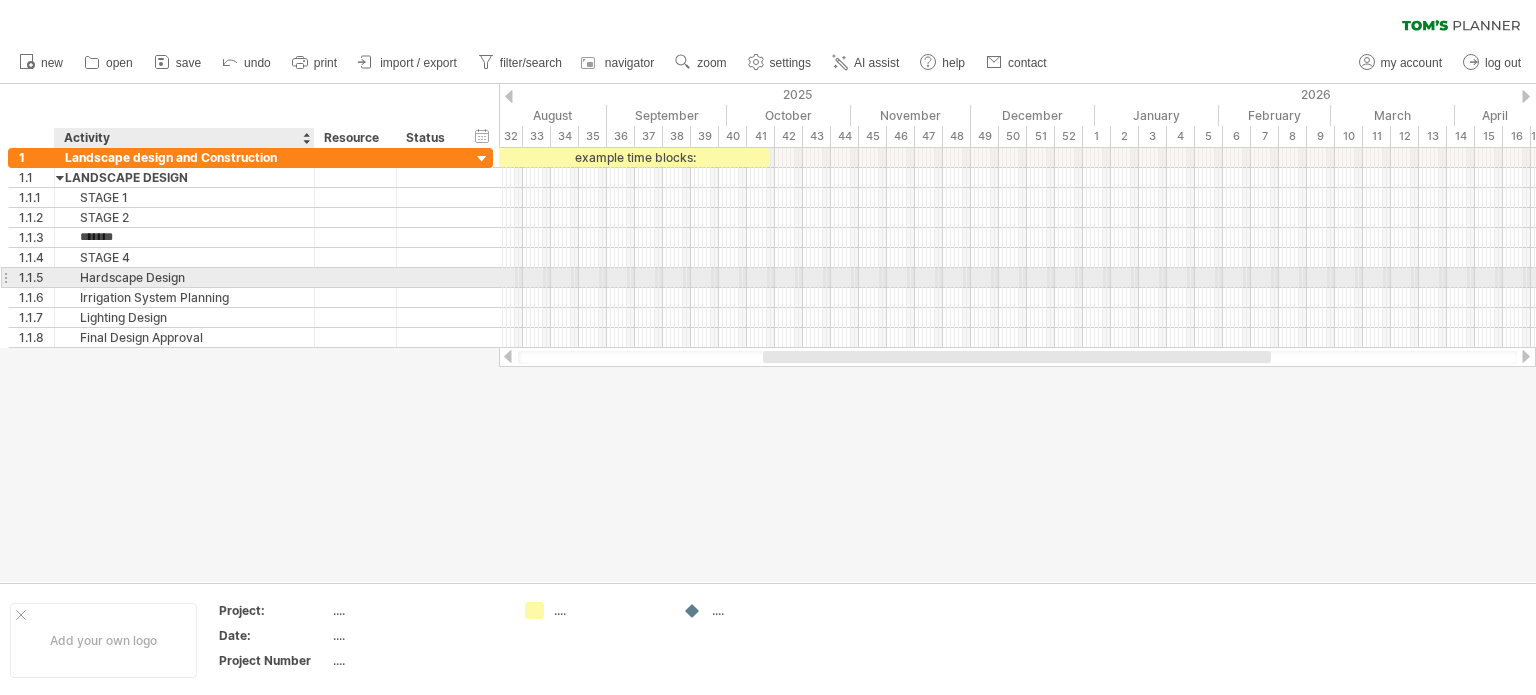 click on "Hardscape Design" at bounding box center [184, 277] 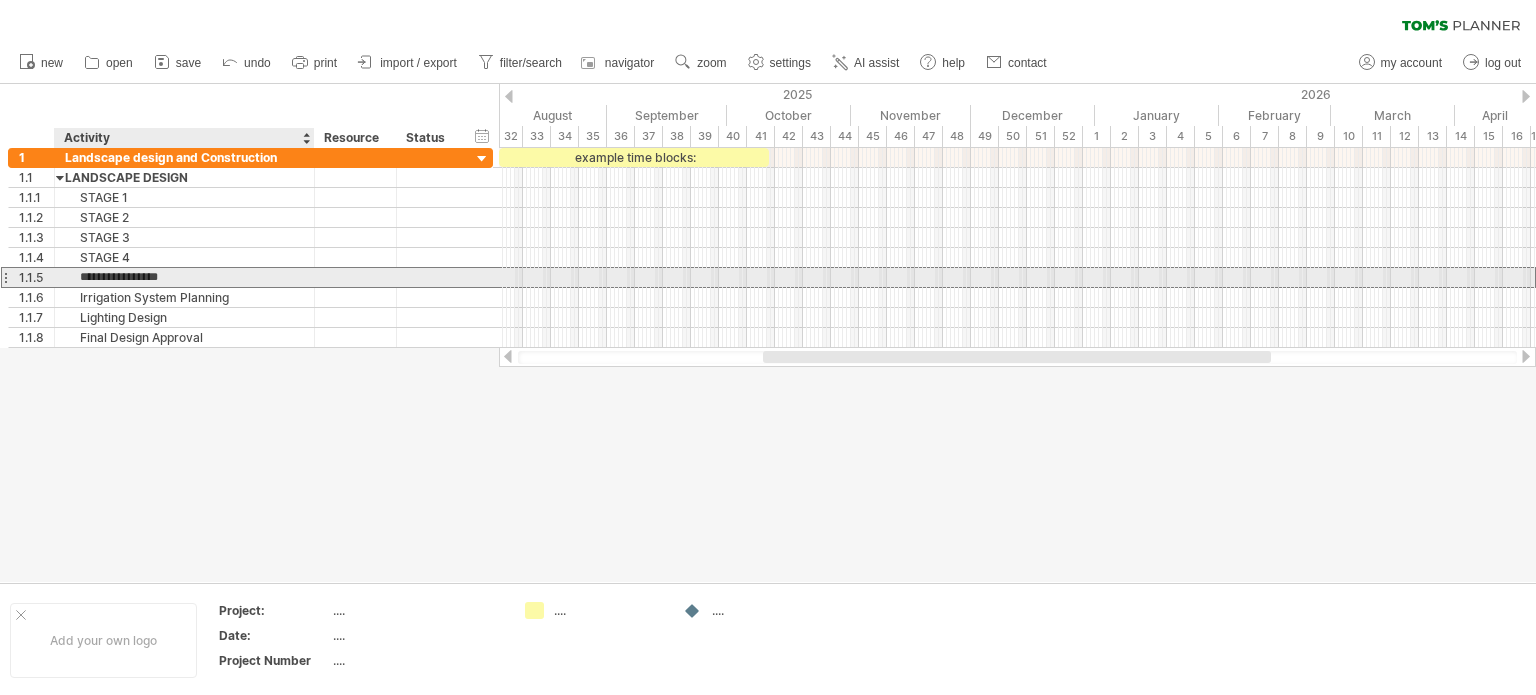 drag, startPoint x: 199, startPoint y: 273, endPoint x: 76, endPoint y: 279, distance: 123.146255 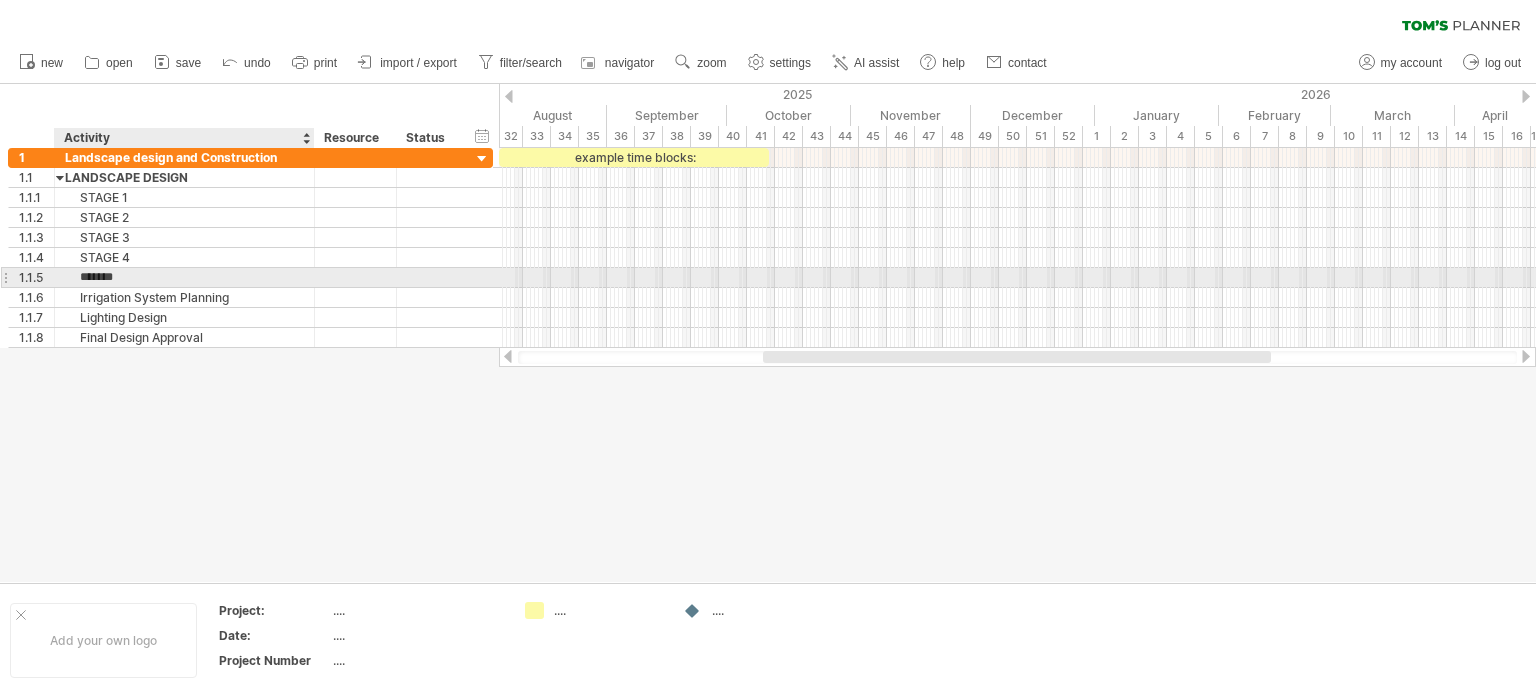 type on "*******" 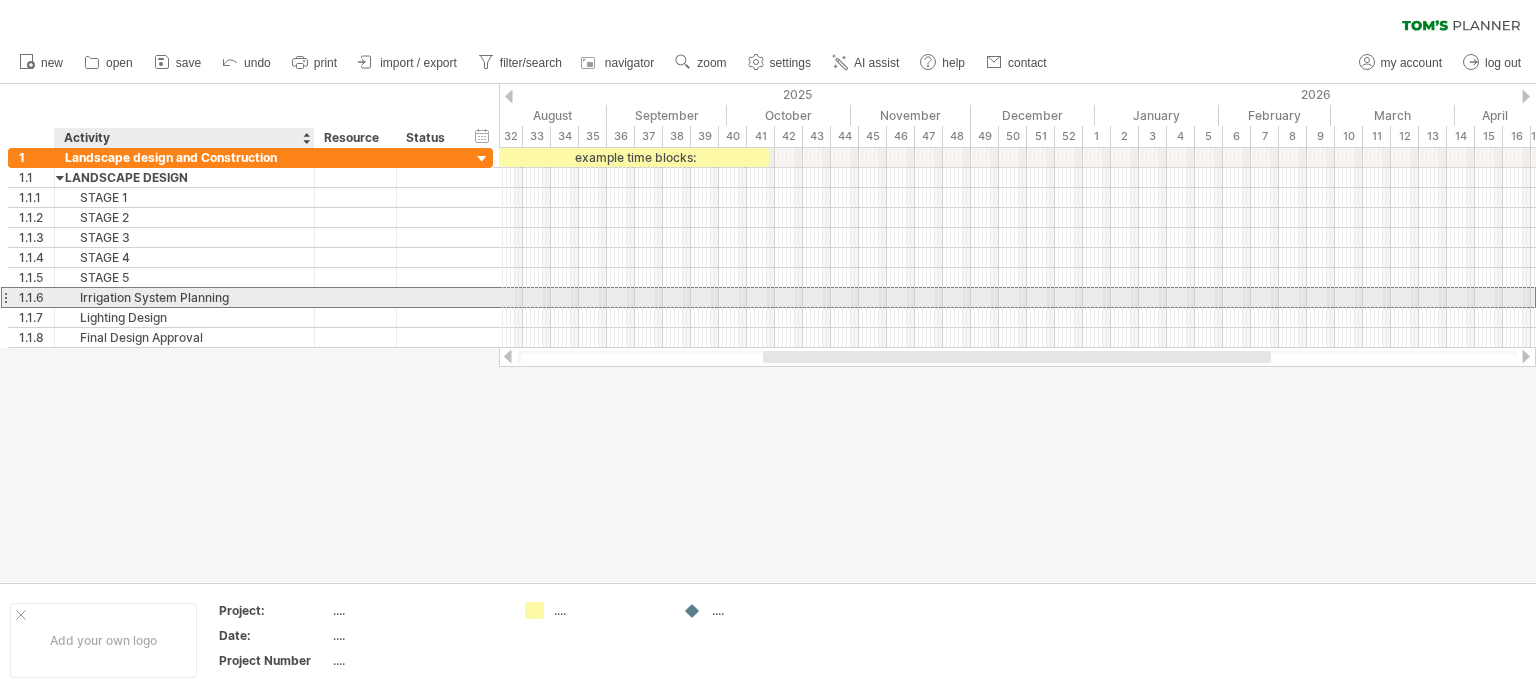 click on "Irrigation System Planning" at bounding box center [184, 297] 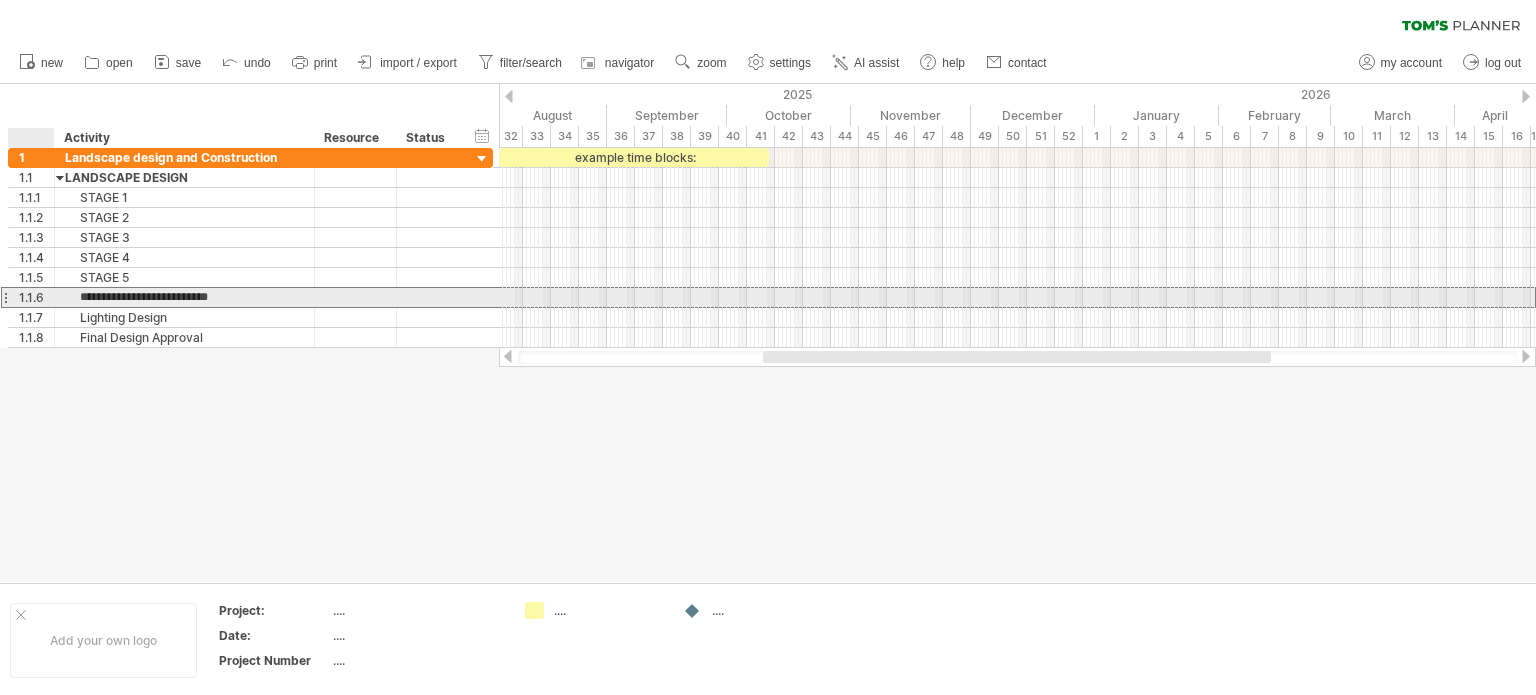 drag, startPoint x: 252, startPoint y: 290, endPoint x: 62, endPoint y: 294, distance: 190.0421 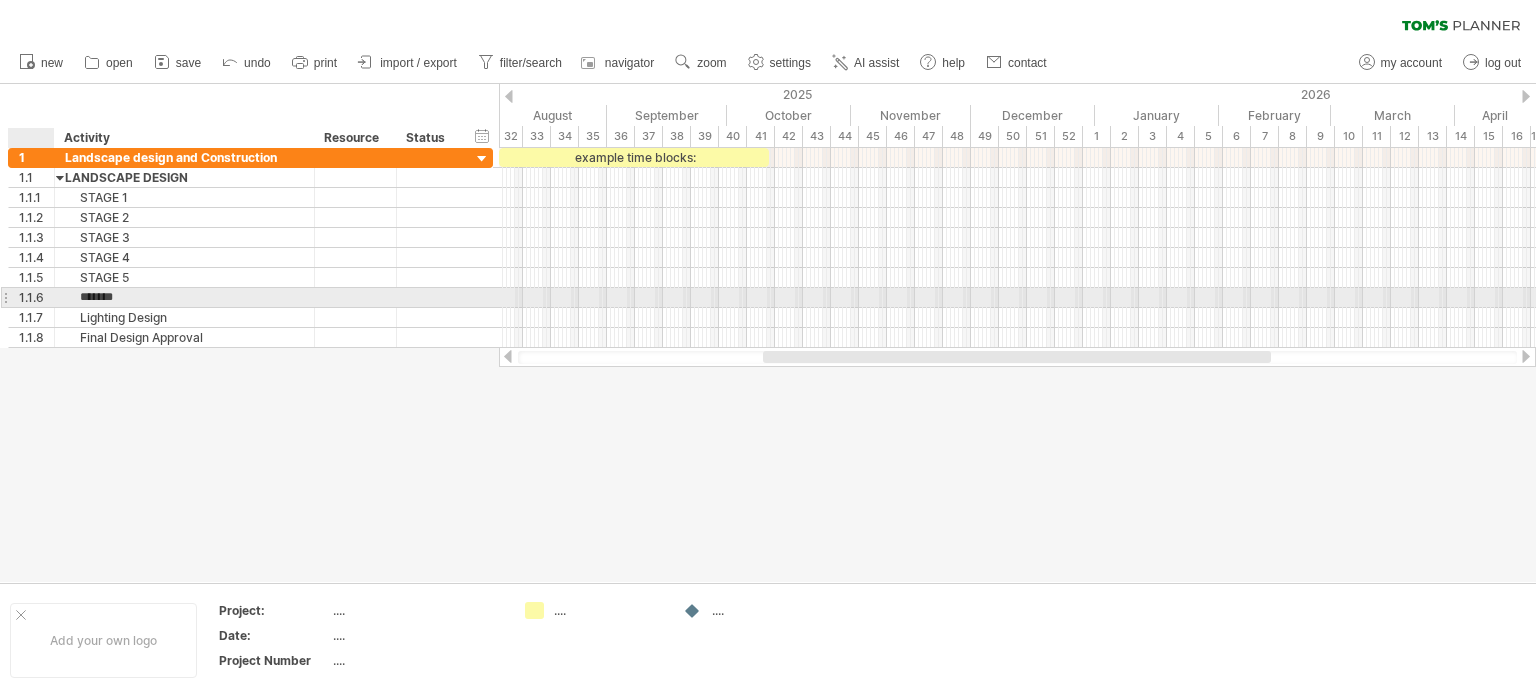 type on "*******" 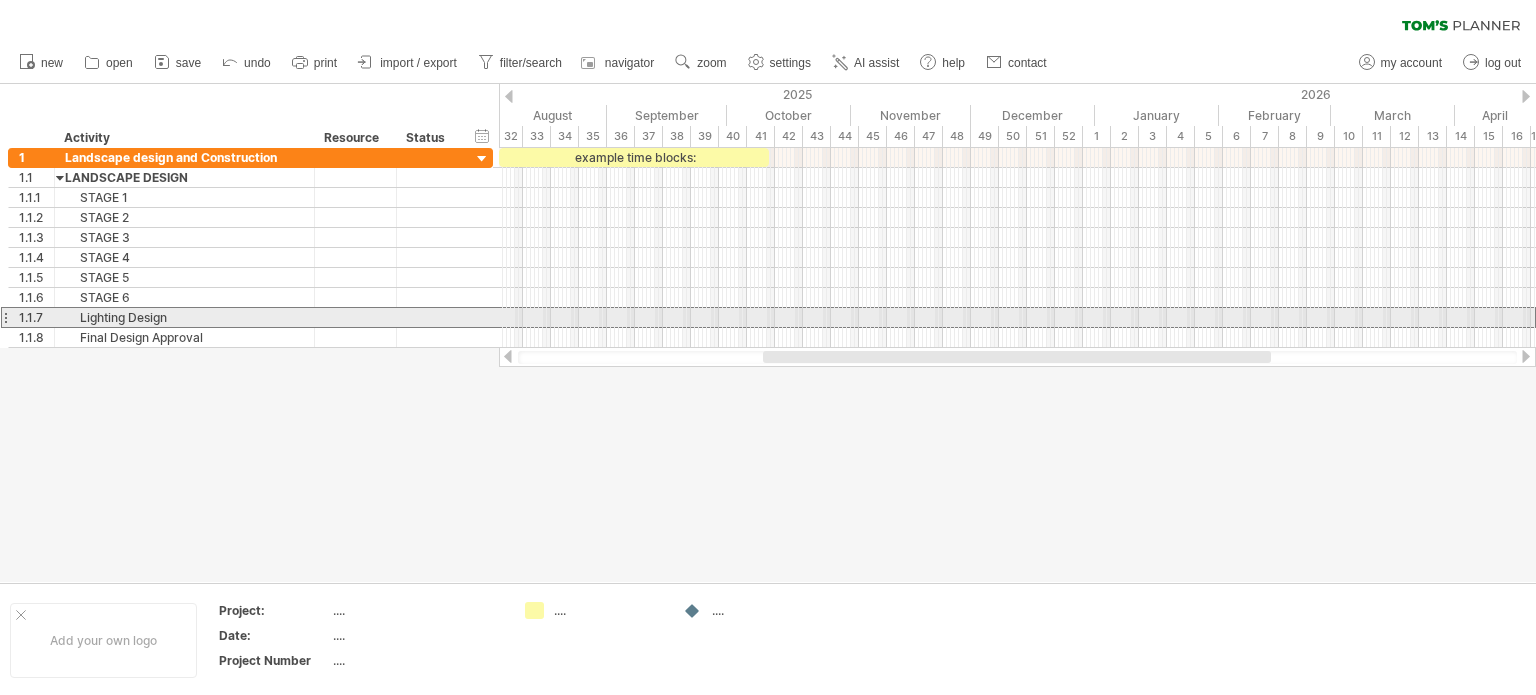 click at bounding box center (5, 317) 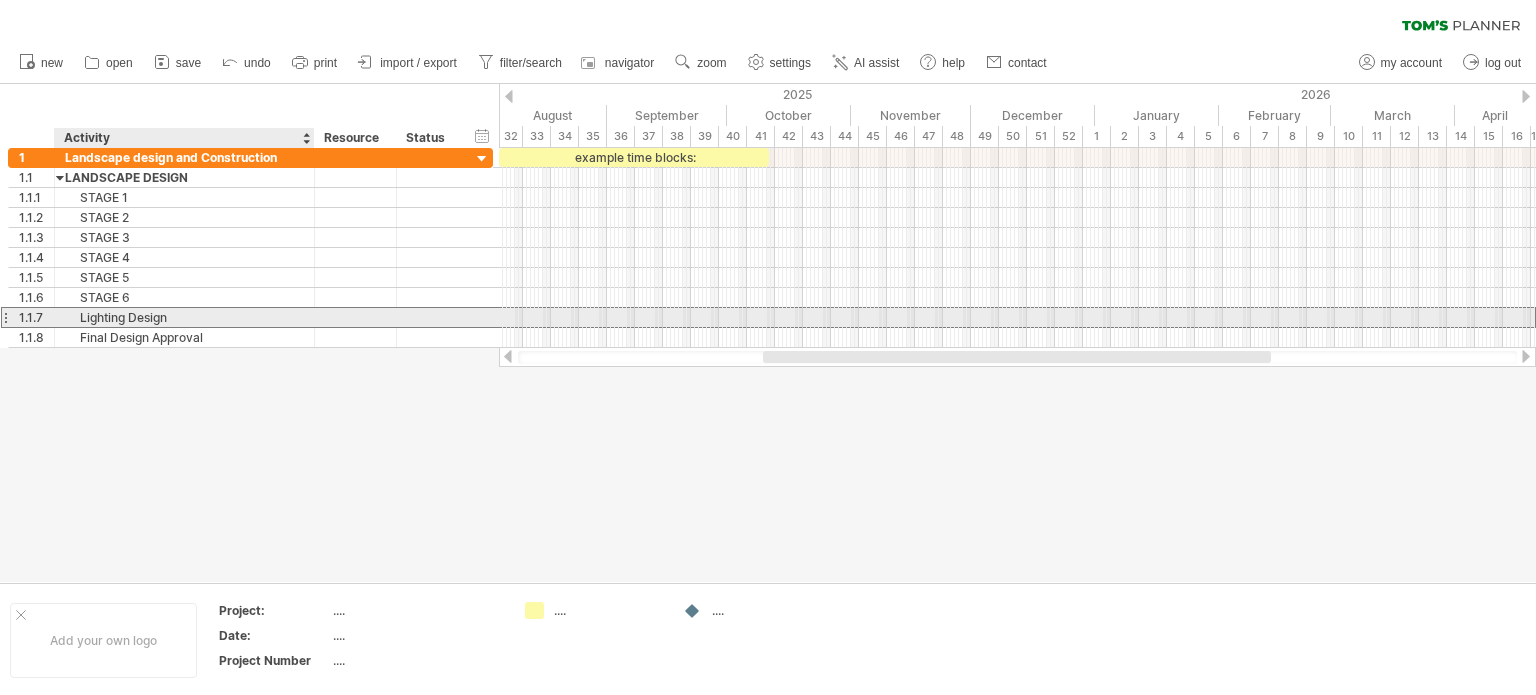 drag, startPoint x: 196, startPoint y: 313, endPoint x: 94, endPoint y: 310, distance: 102.044106 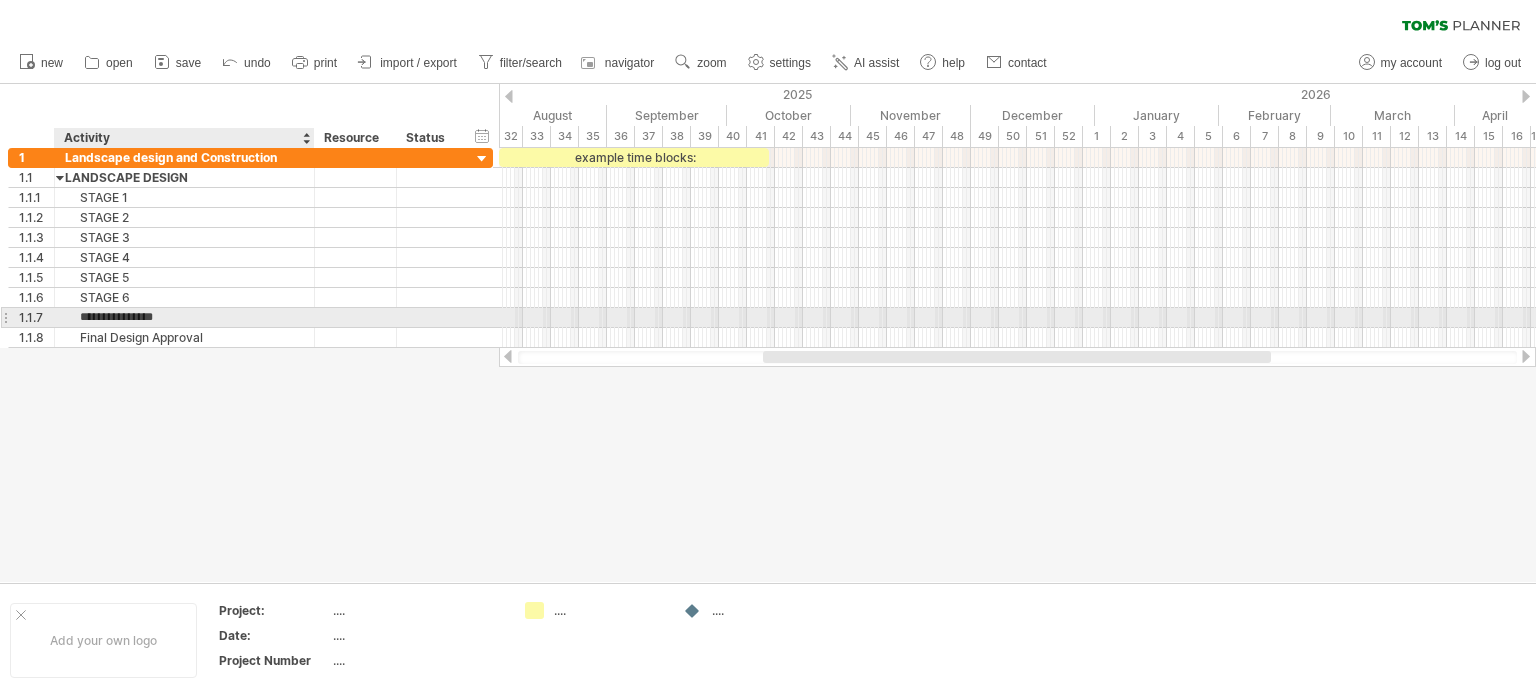 click on "**********" at bounding box center (184, 317) 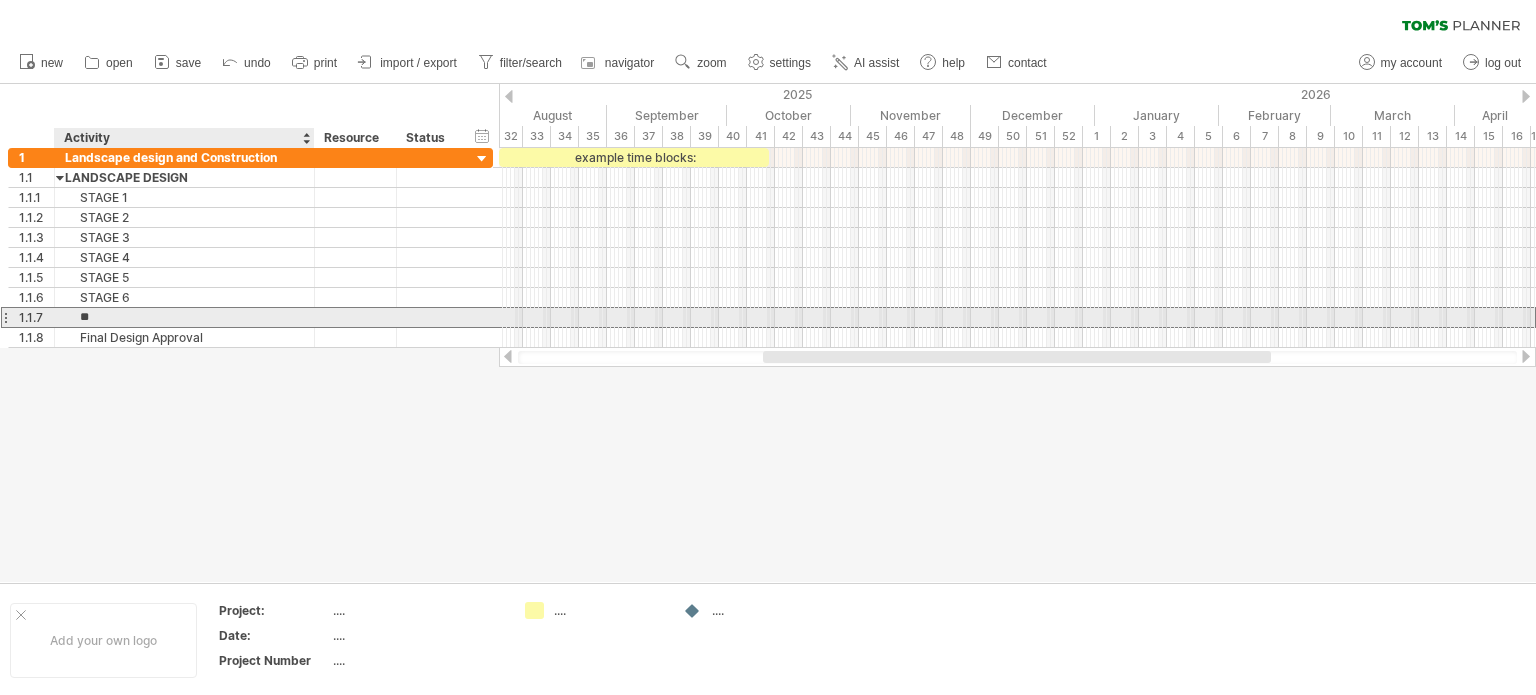 type on "*" 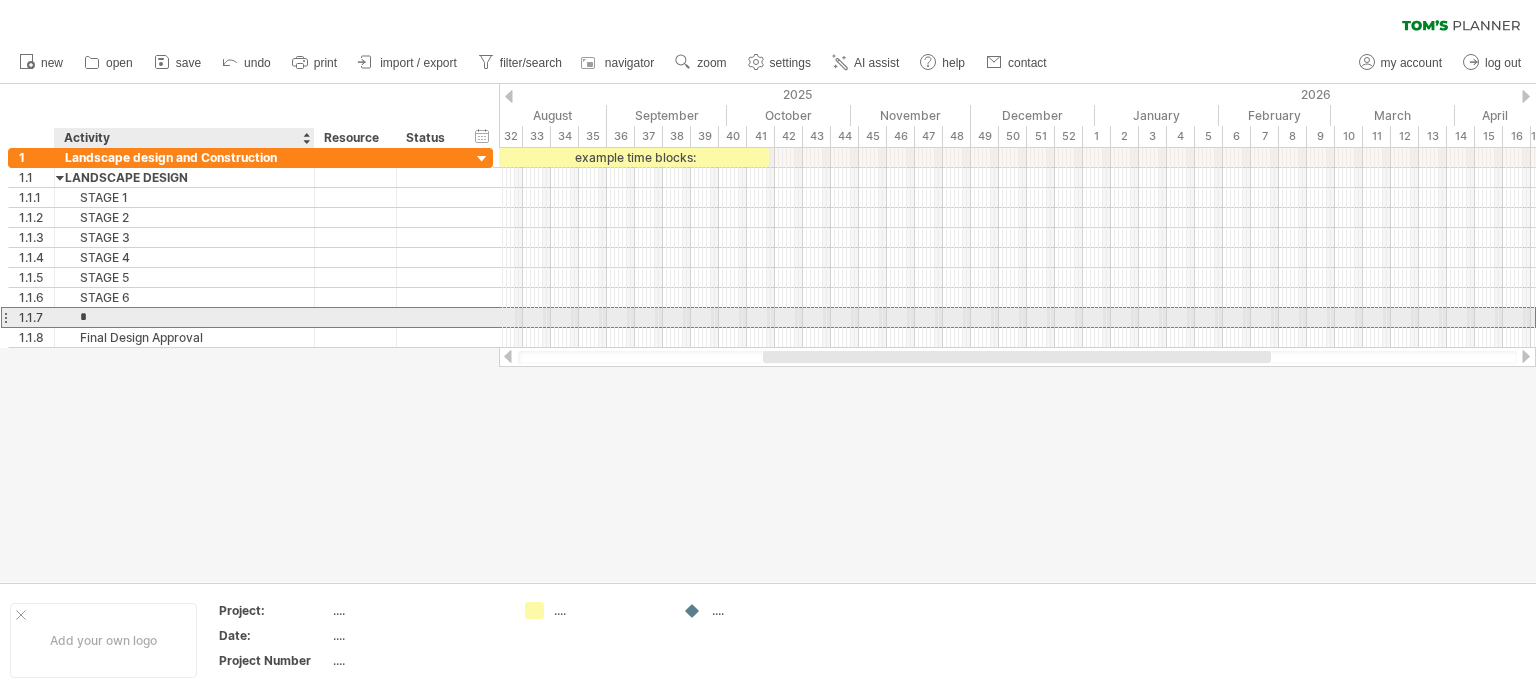 type 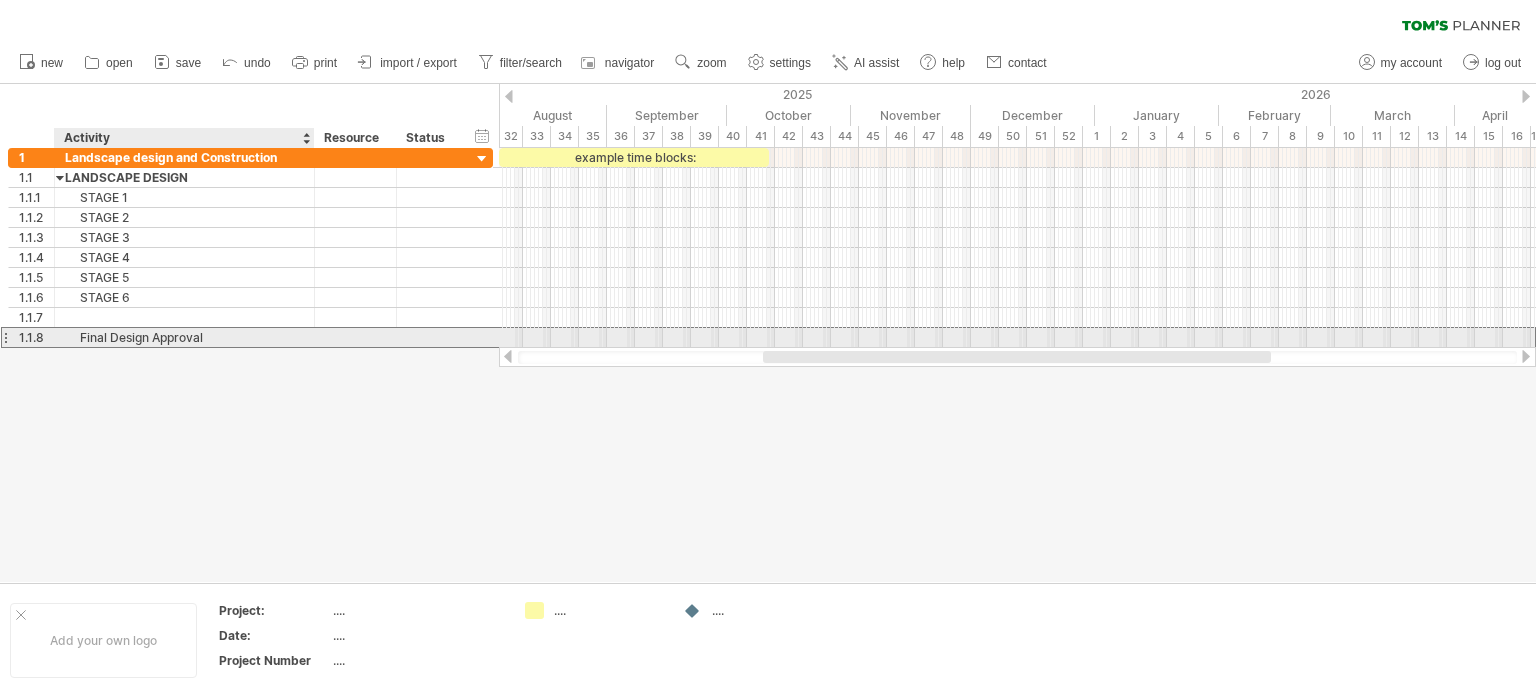 click on "Final Design Approval" at bounding box center [184, 337] 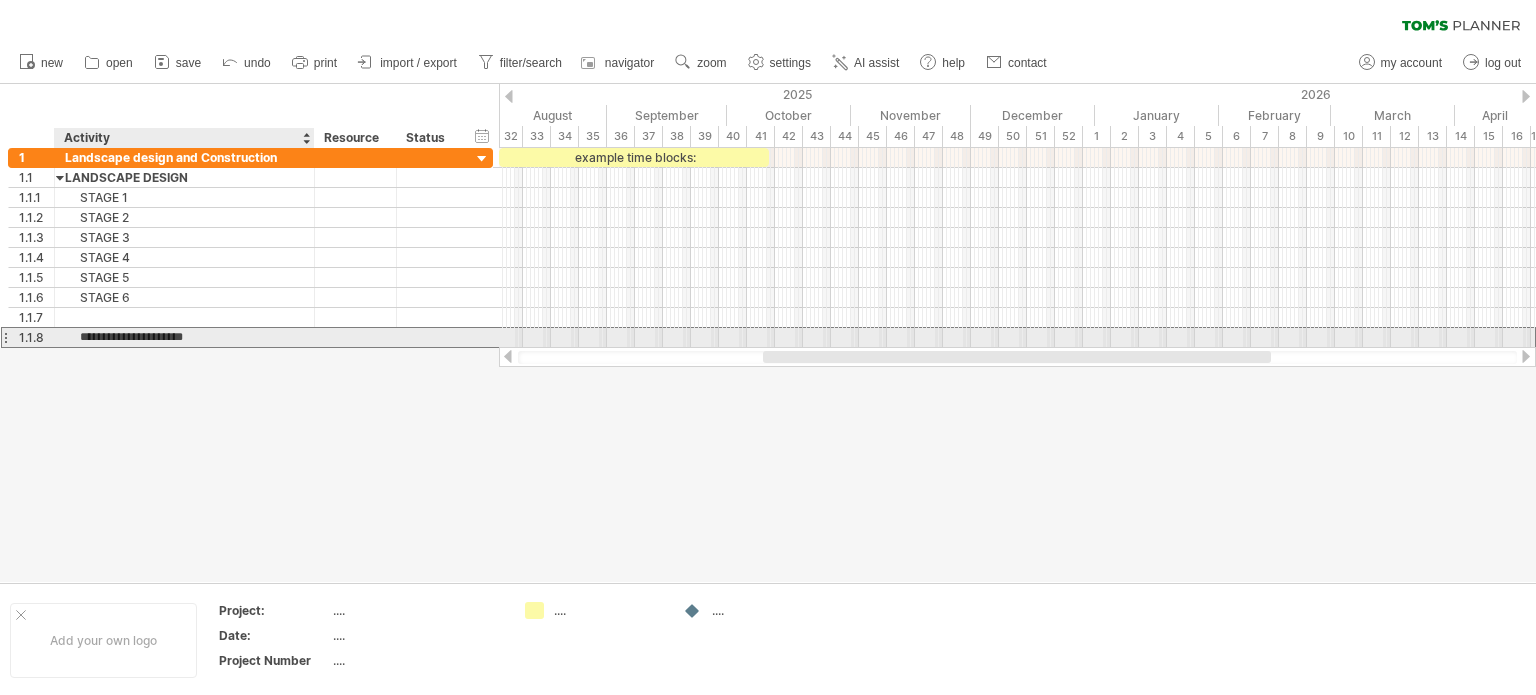 click on "**********" at bounding box center [184, 337] 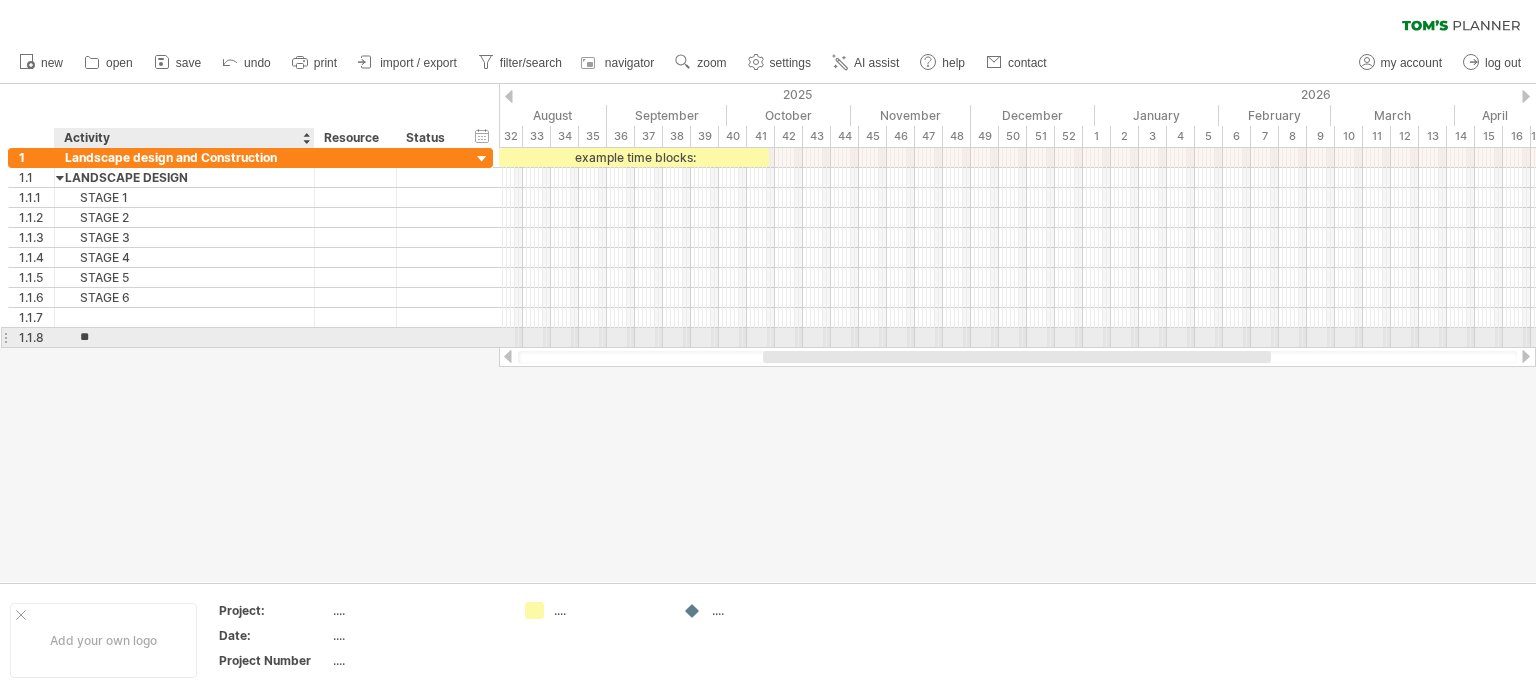 type on "*" 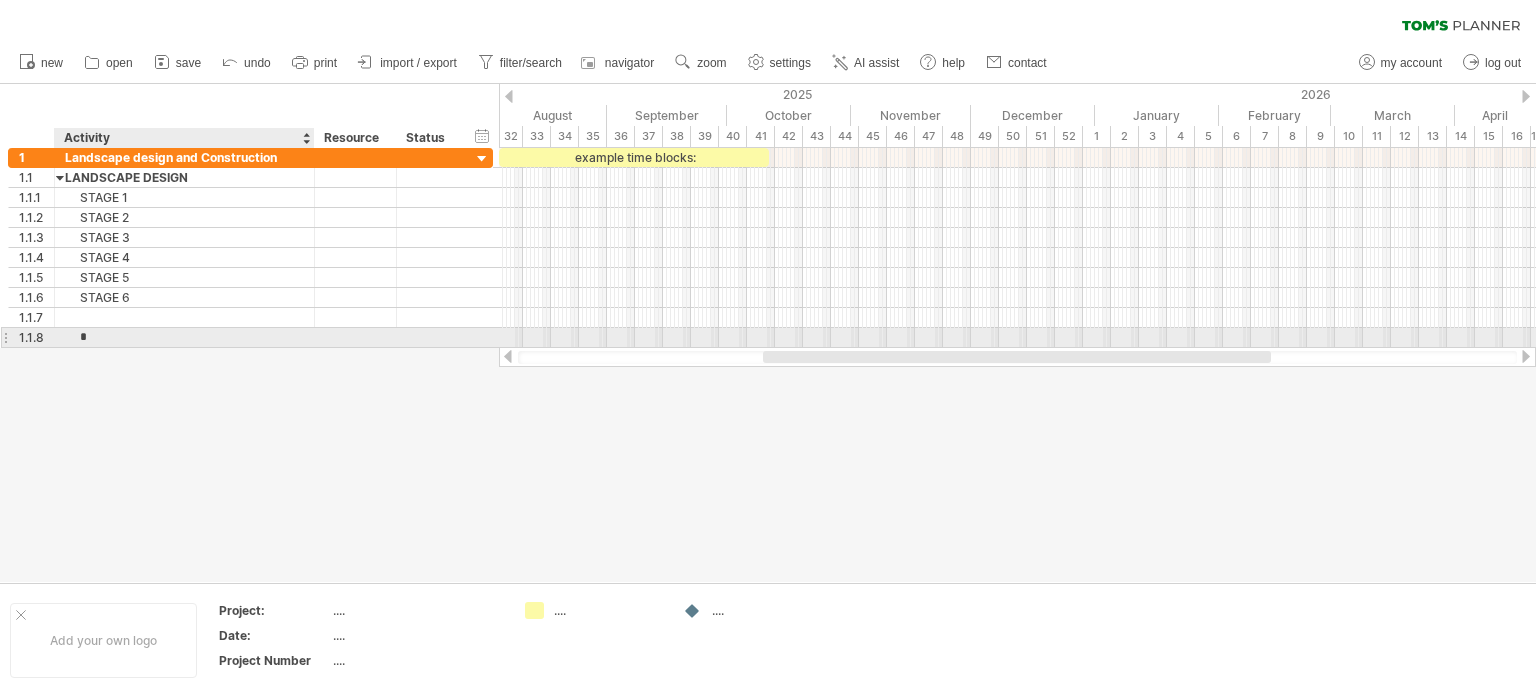 type 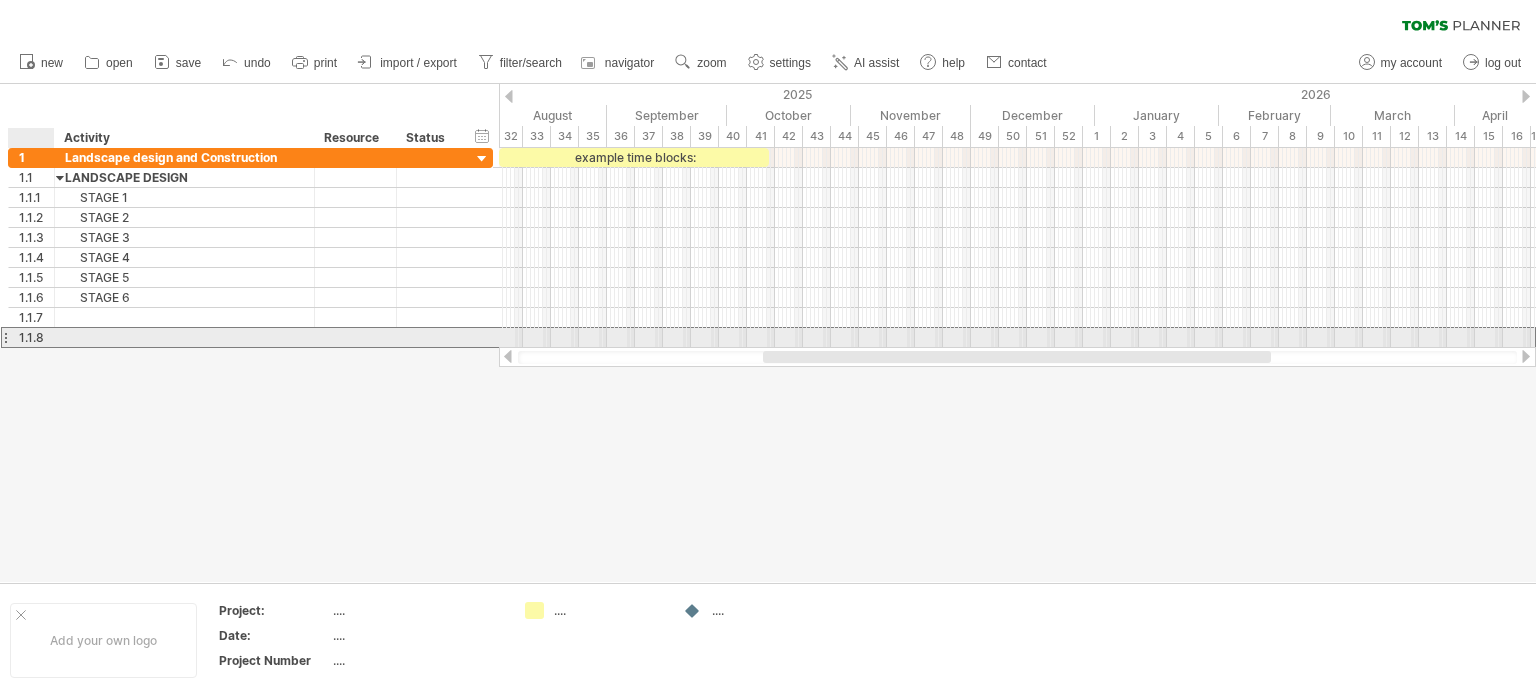 click on "1.1.8" at bounding box center [36, 337] 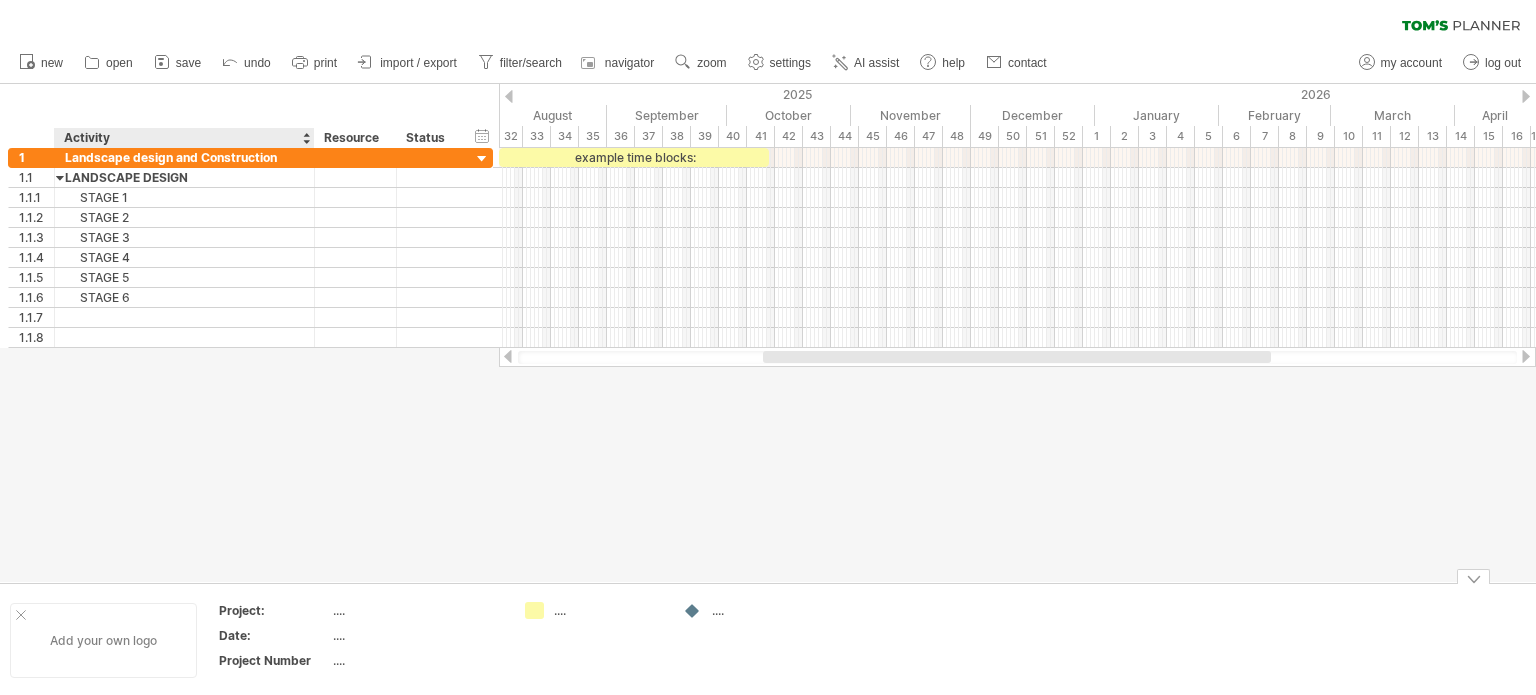 click on "Add your own logo" at bounding box center (103, 640) 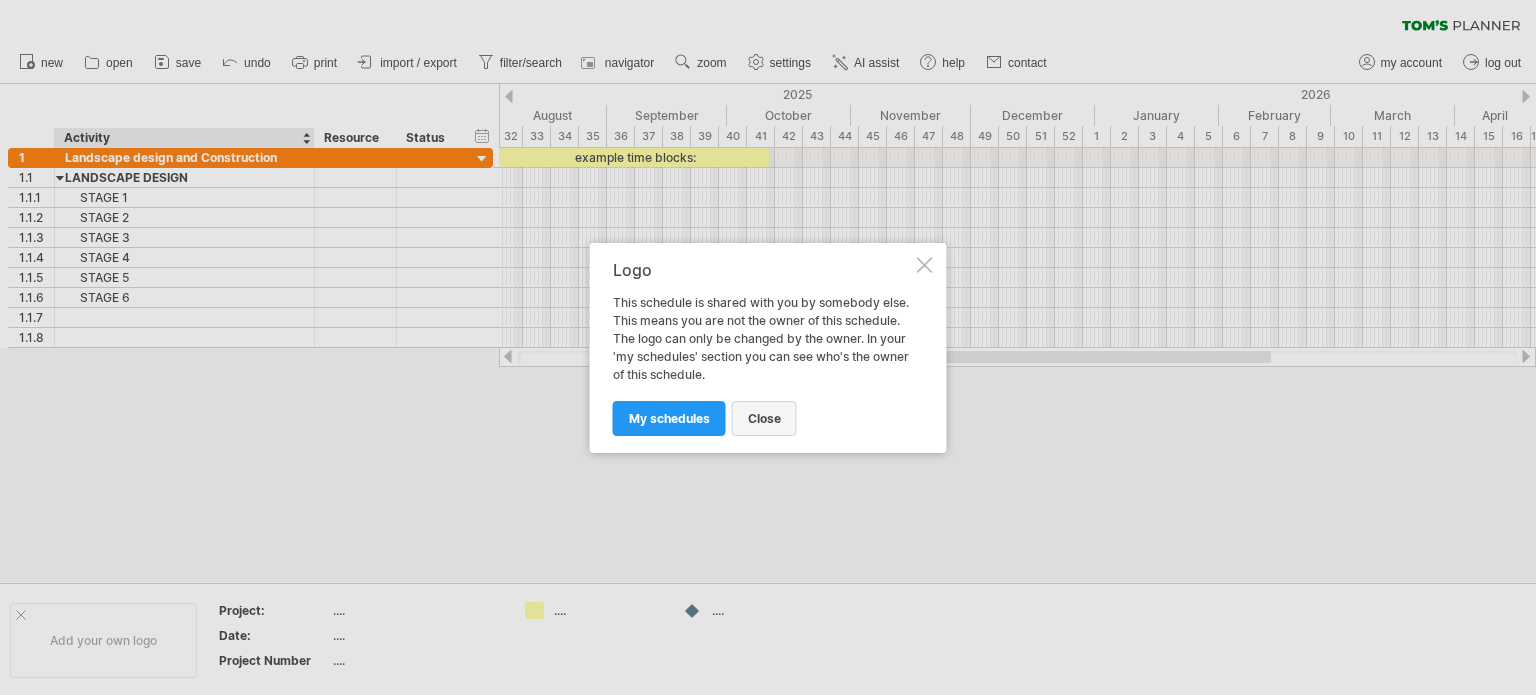 click on "close" at bounding box center (764, 418) 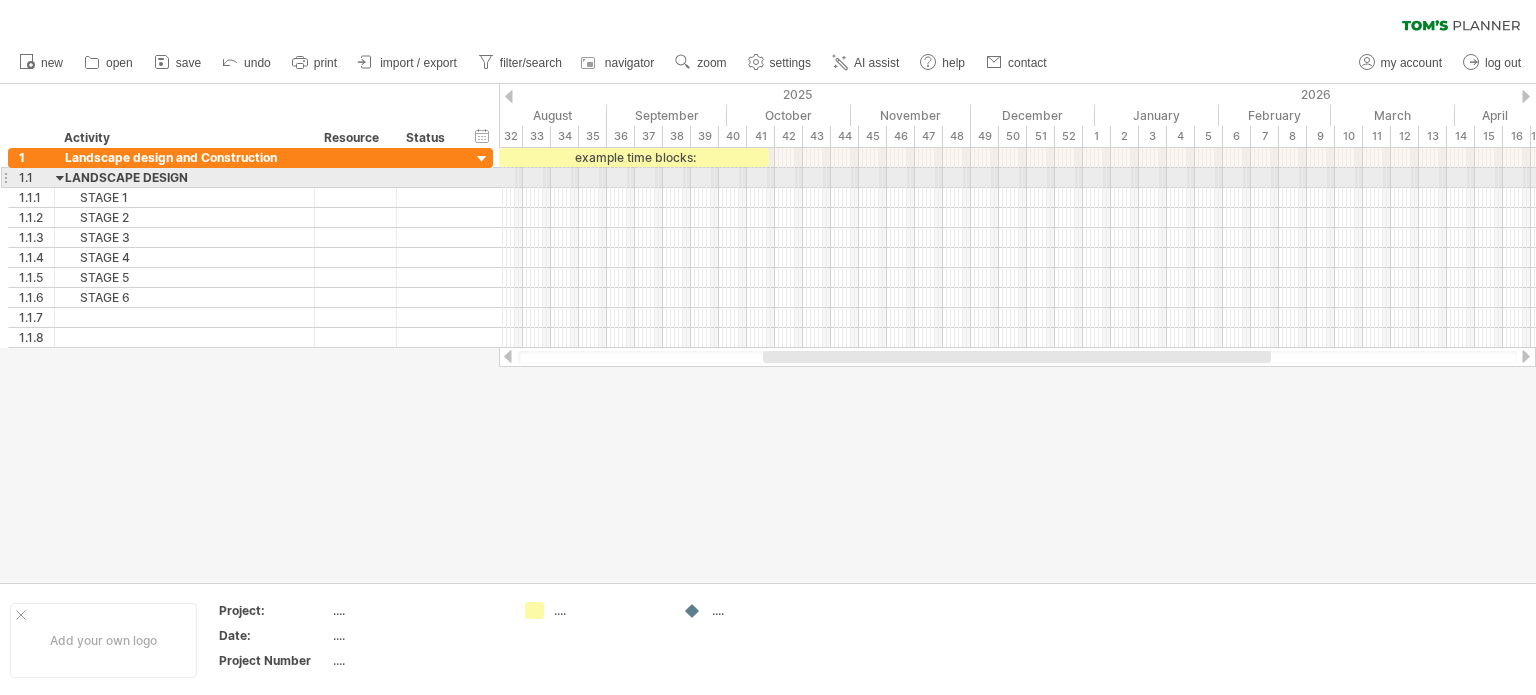 click at bounding box center (1017, 178) 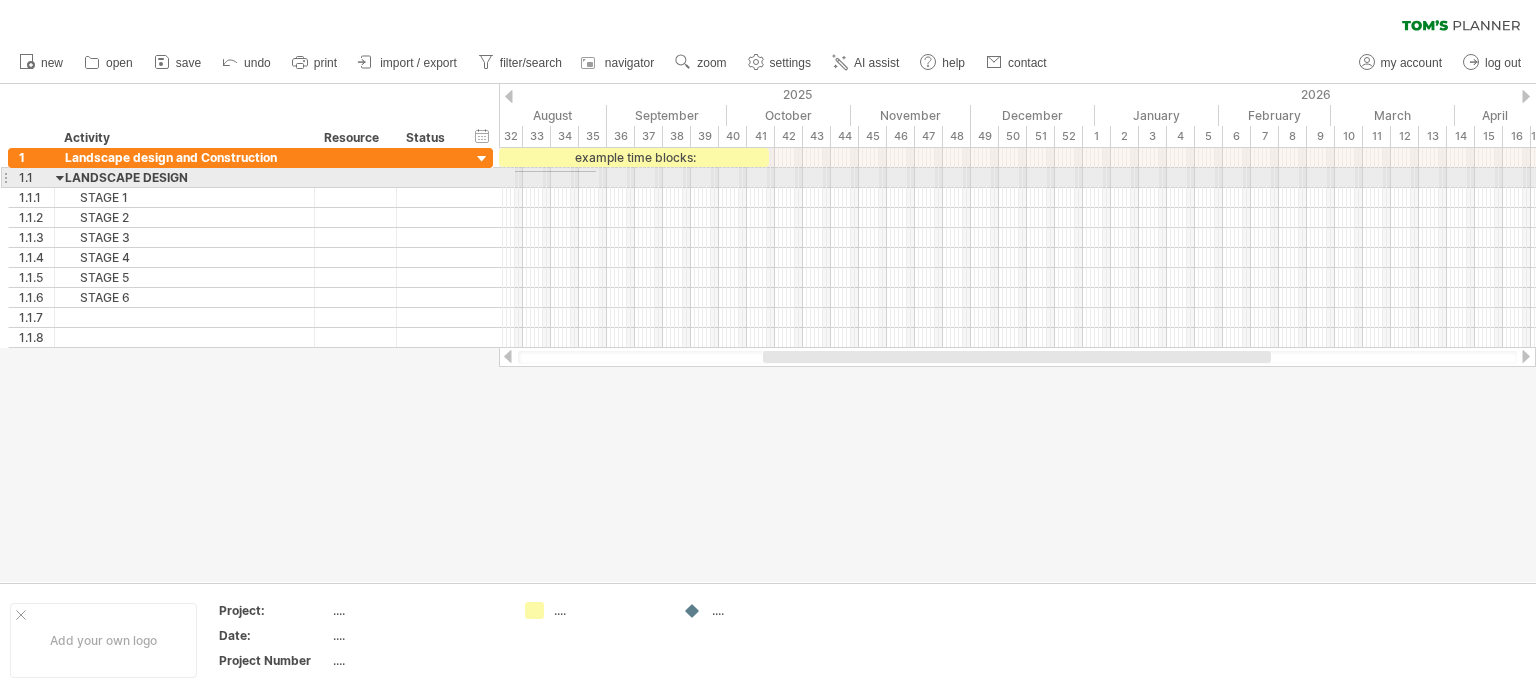 drag, startPoint x: 515, startPoint y: 171, endPoint x: 596, endPoint y: 172, distance: 81.00617 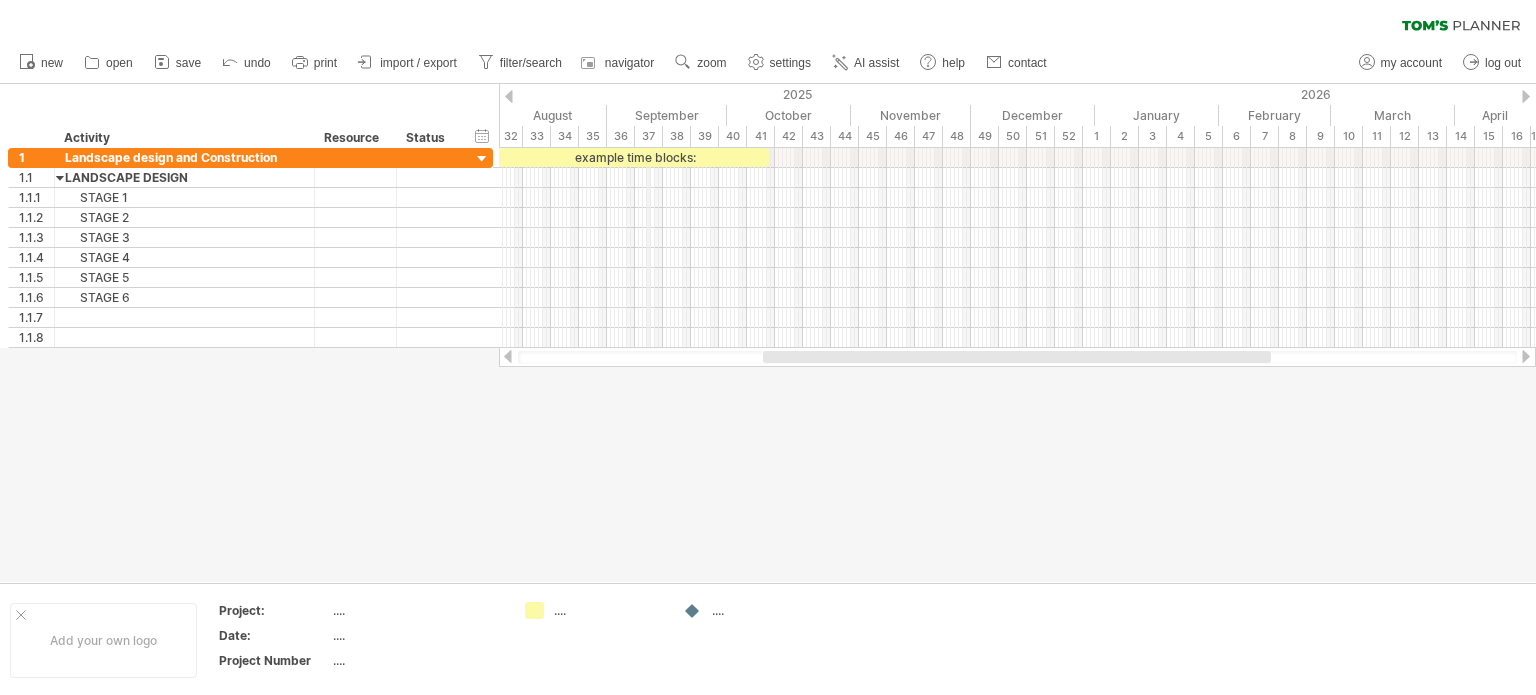 click on "September" at bounding box center (667, 115) 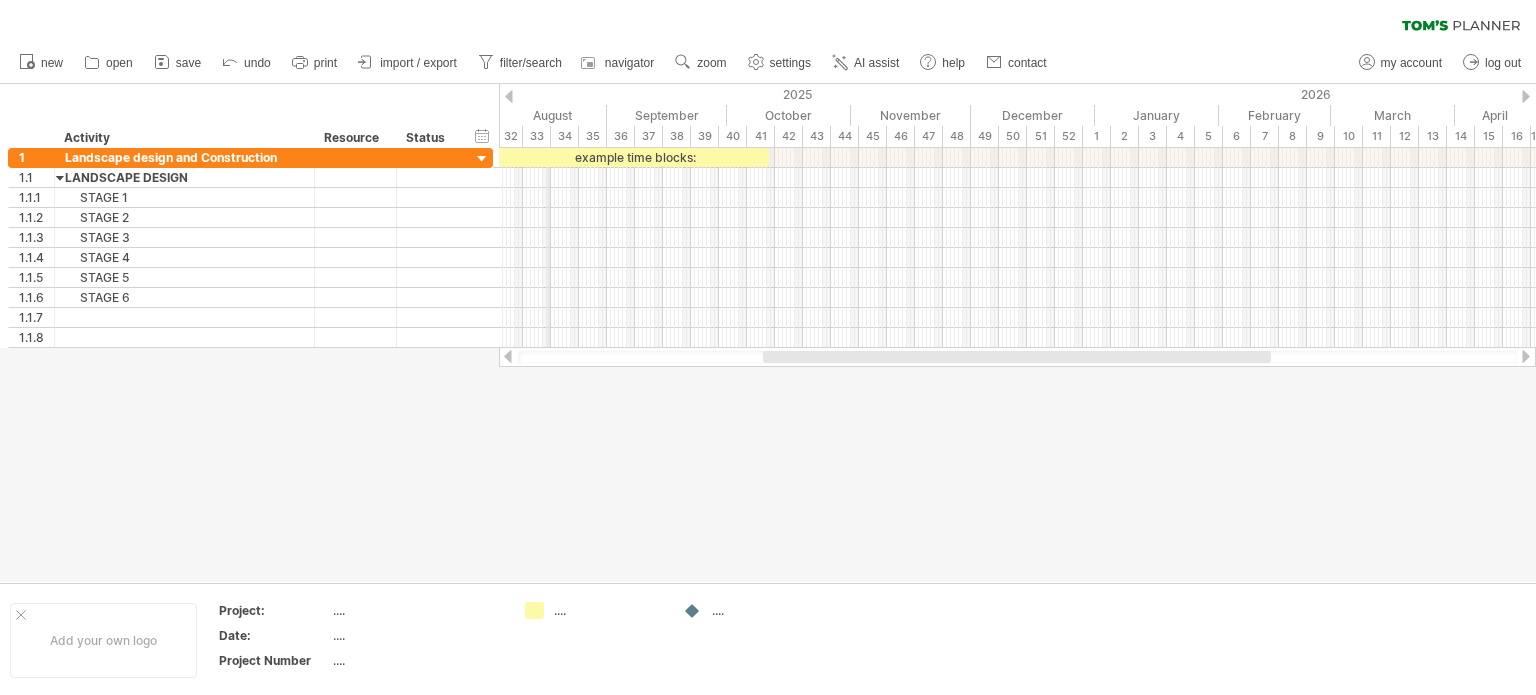 click on "August" at bounding box center [545, 115] 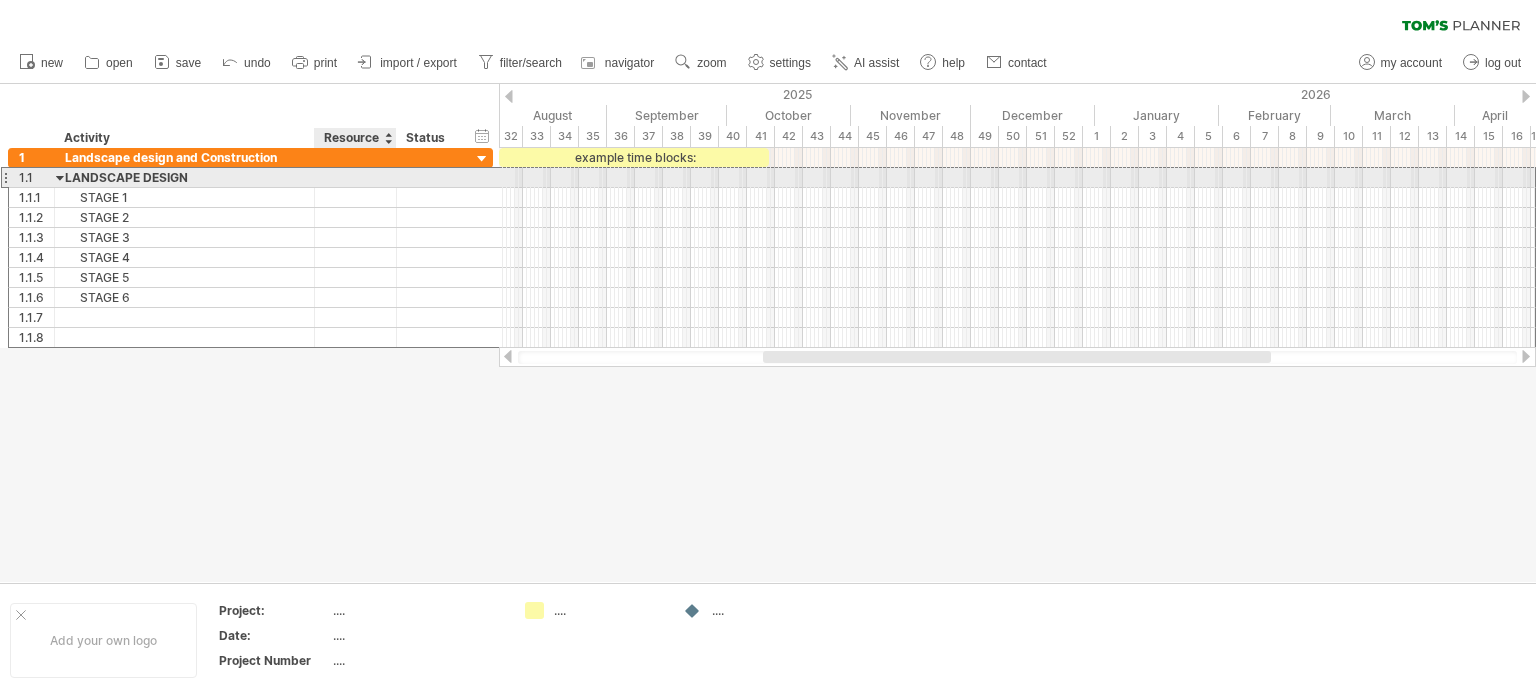 click at bounding box center (355, 177) 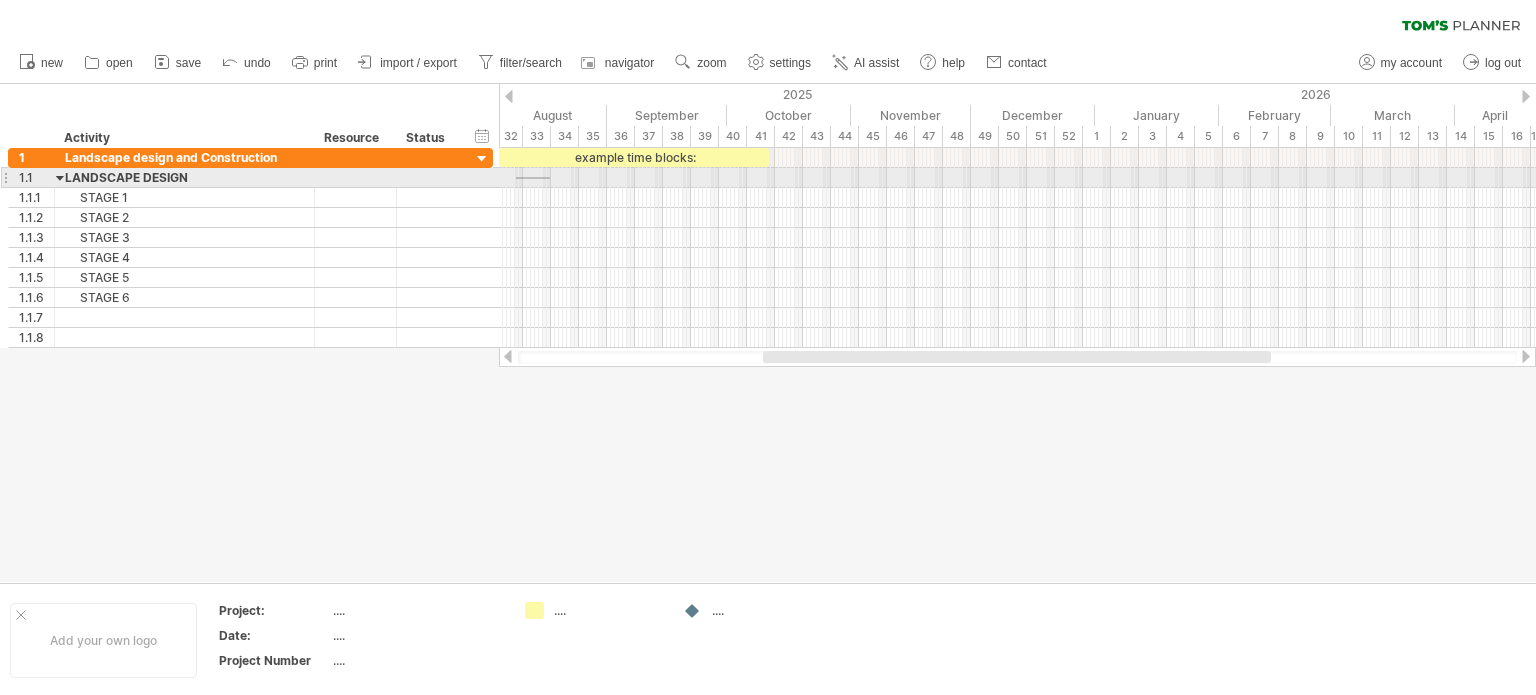 drag, startPoint x: 516, startPoint y: 177, endPoint x: 550, endPoint y: 179, distance: 34.058773 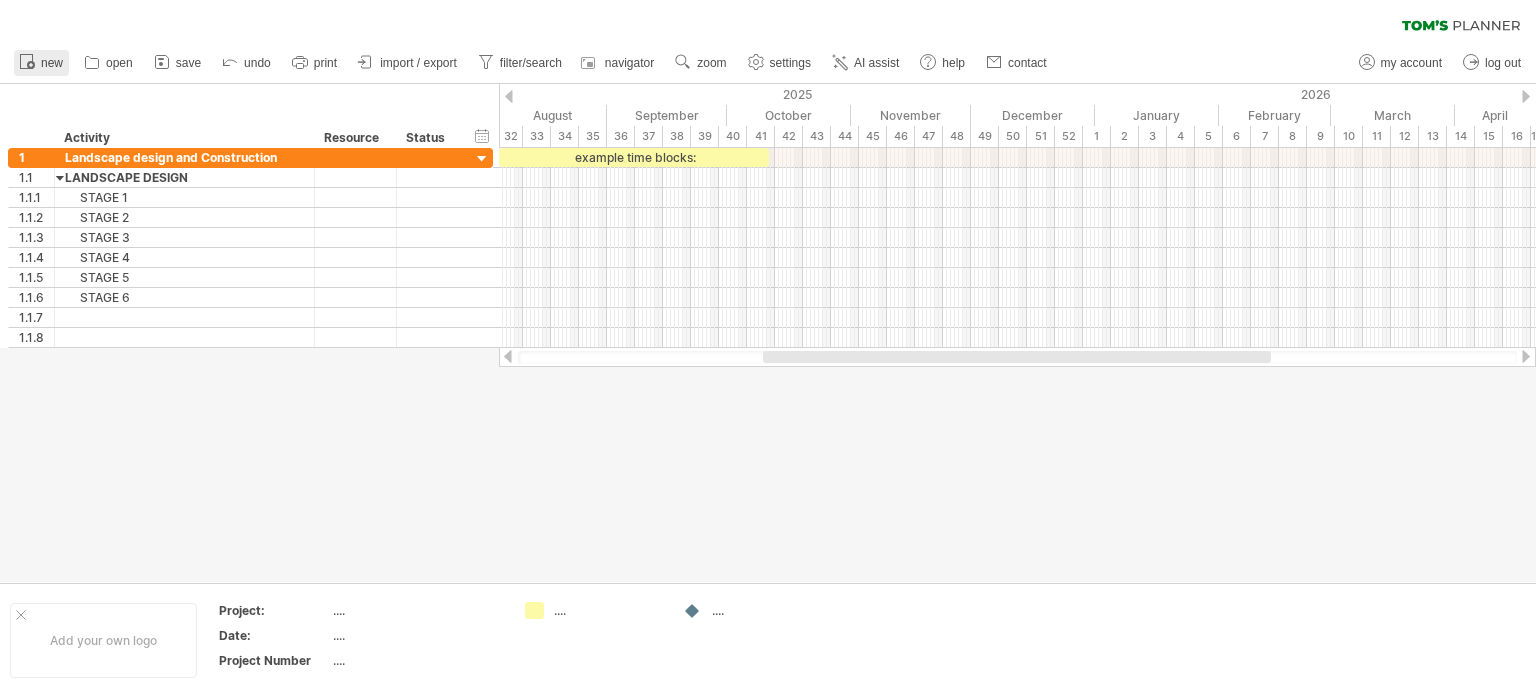 click on "new" at bounding box center (52, 63) 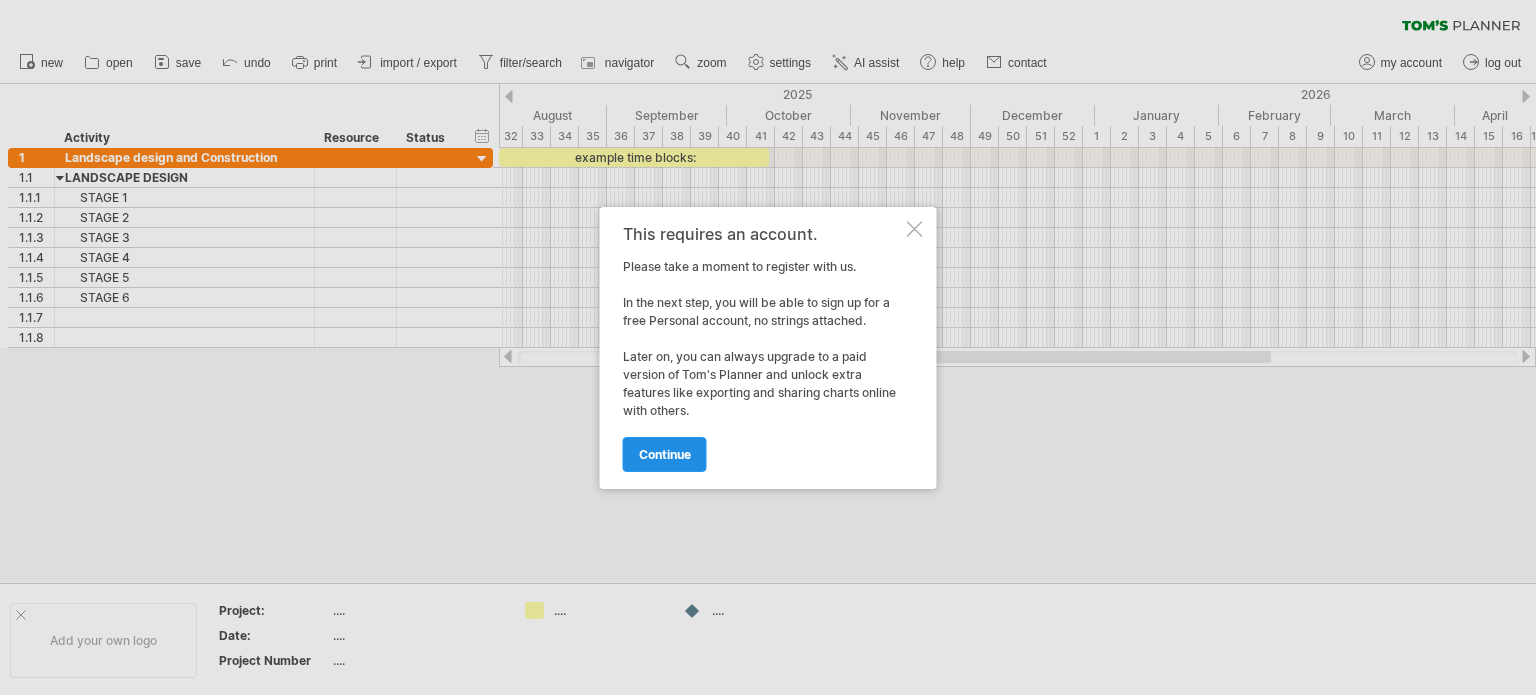 click on "continue" at bounding box center [665, 454] 